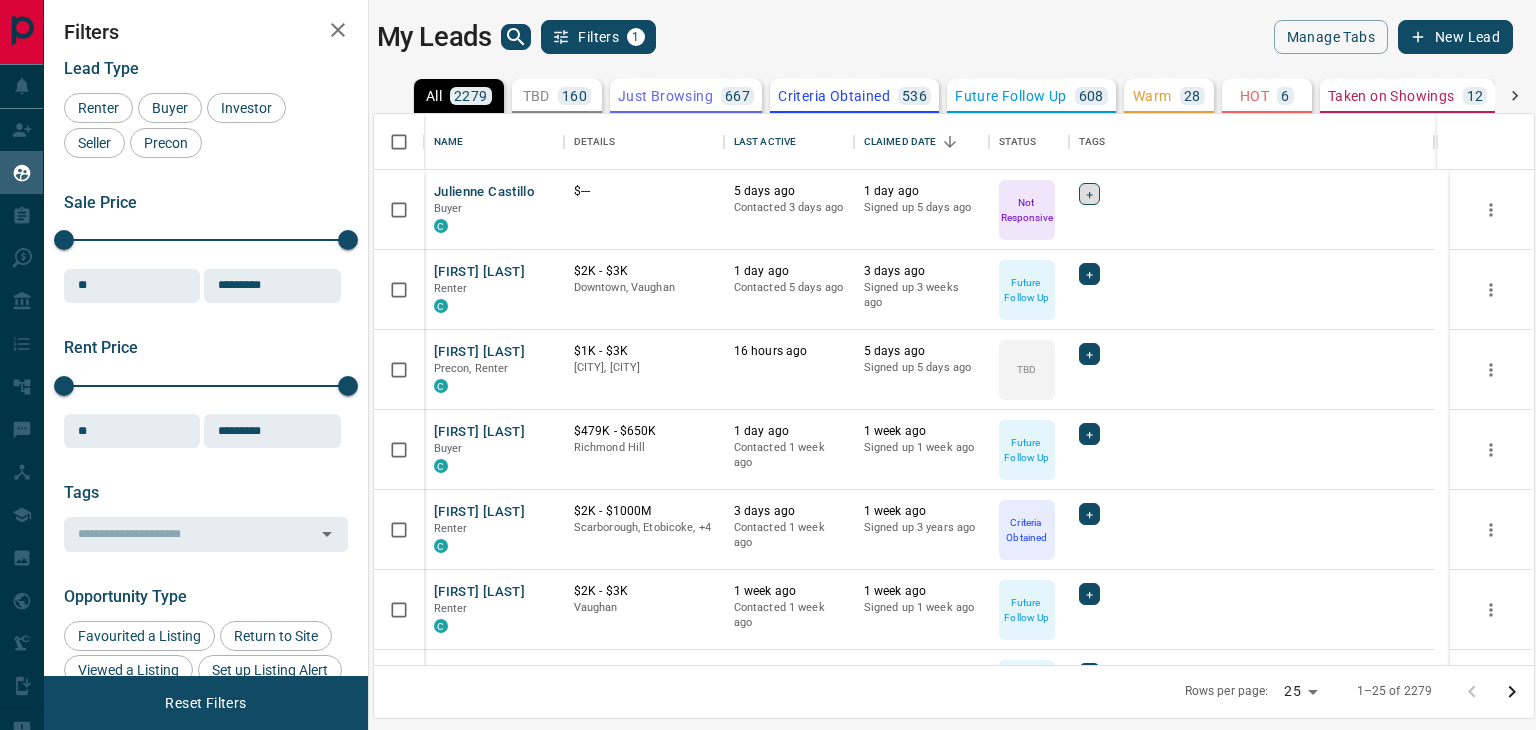 scroll, scrollTop: 0, scrollLeft: 0, axis: both 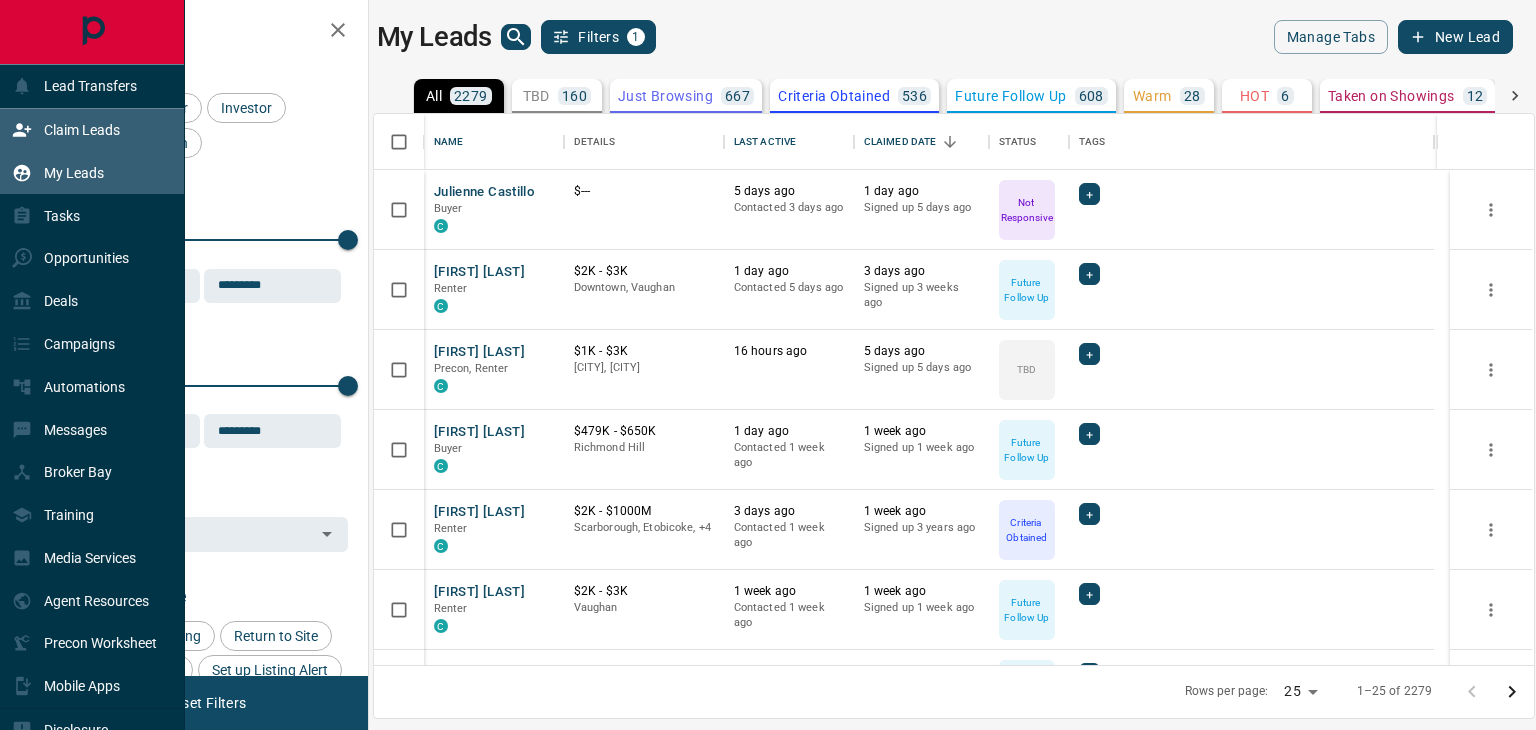 click on "Claim Leads" at bounding box center [82, 130] 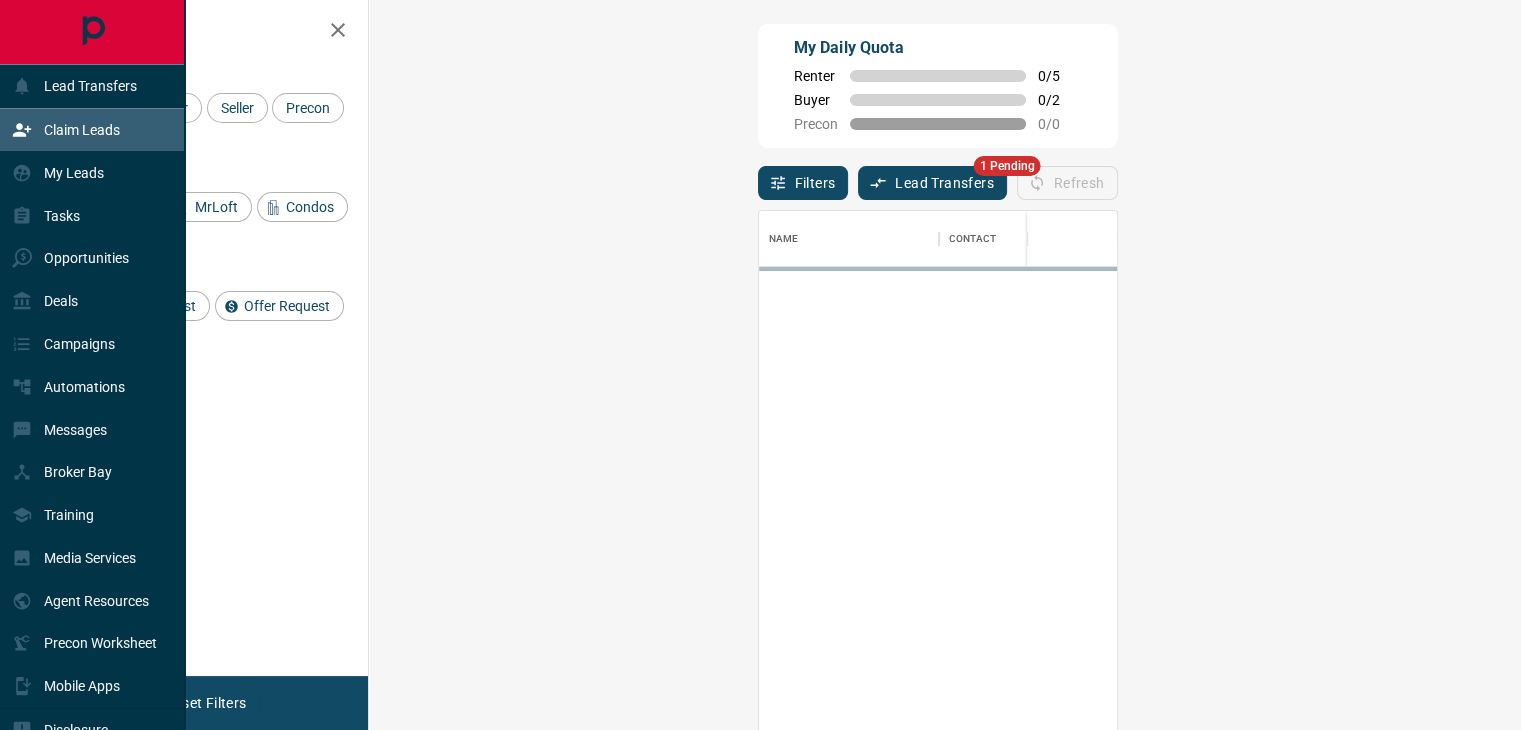 scroll, scrollTop: 16, scrollLeft: 16, axis: both 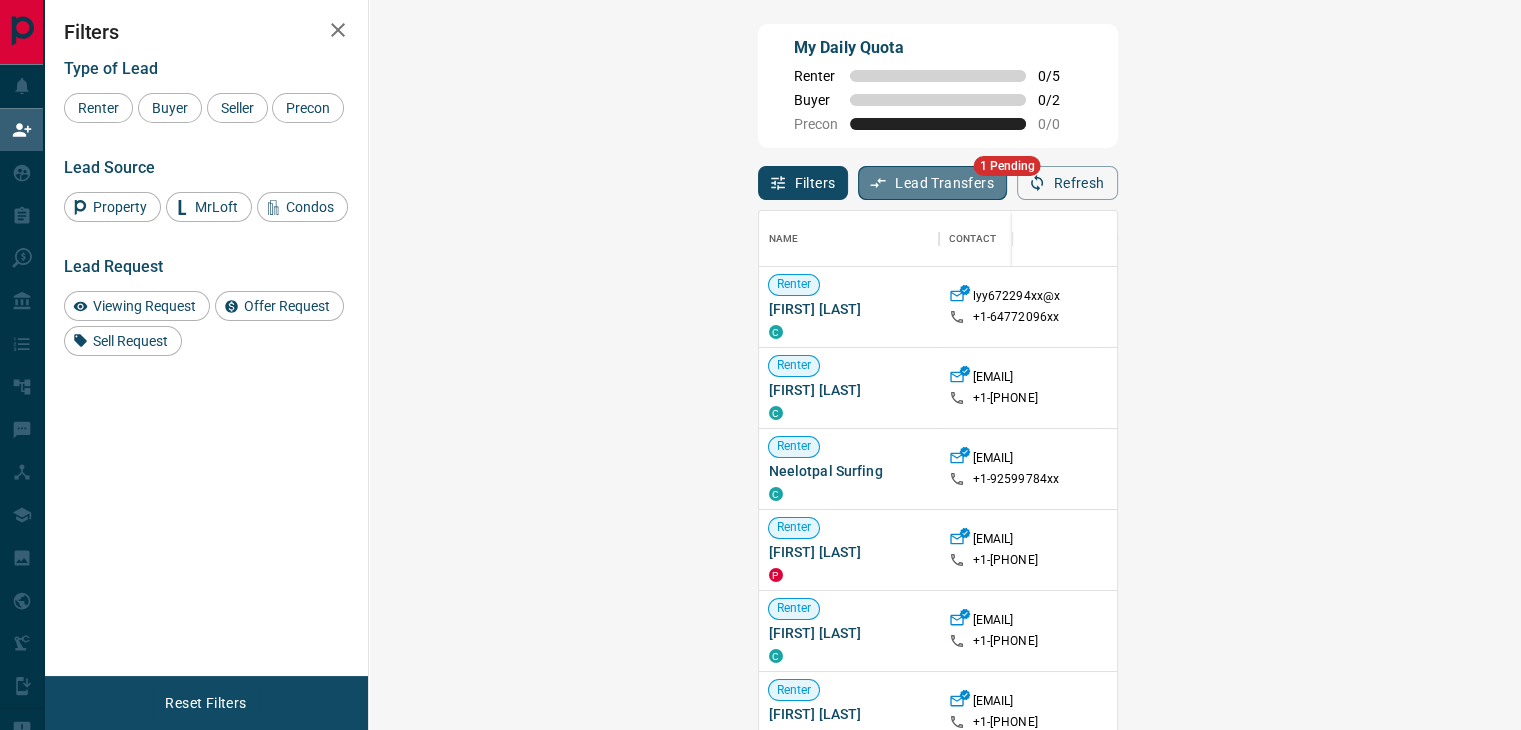 click on "Lead Transfers" at bounding box center [932, 183] 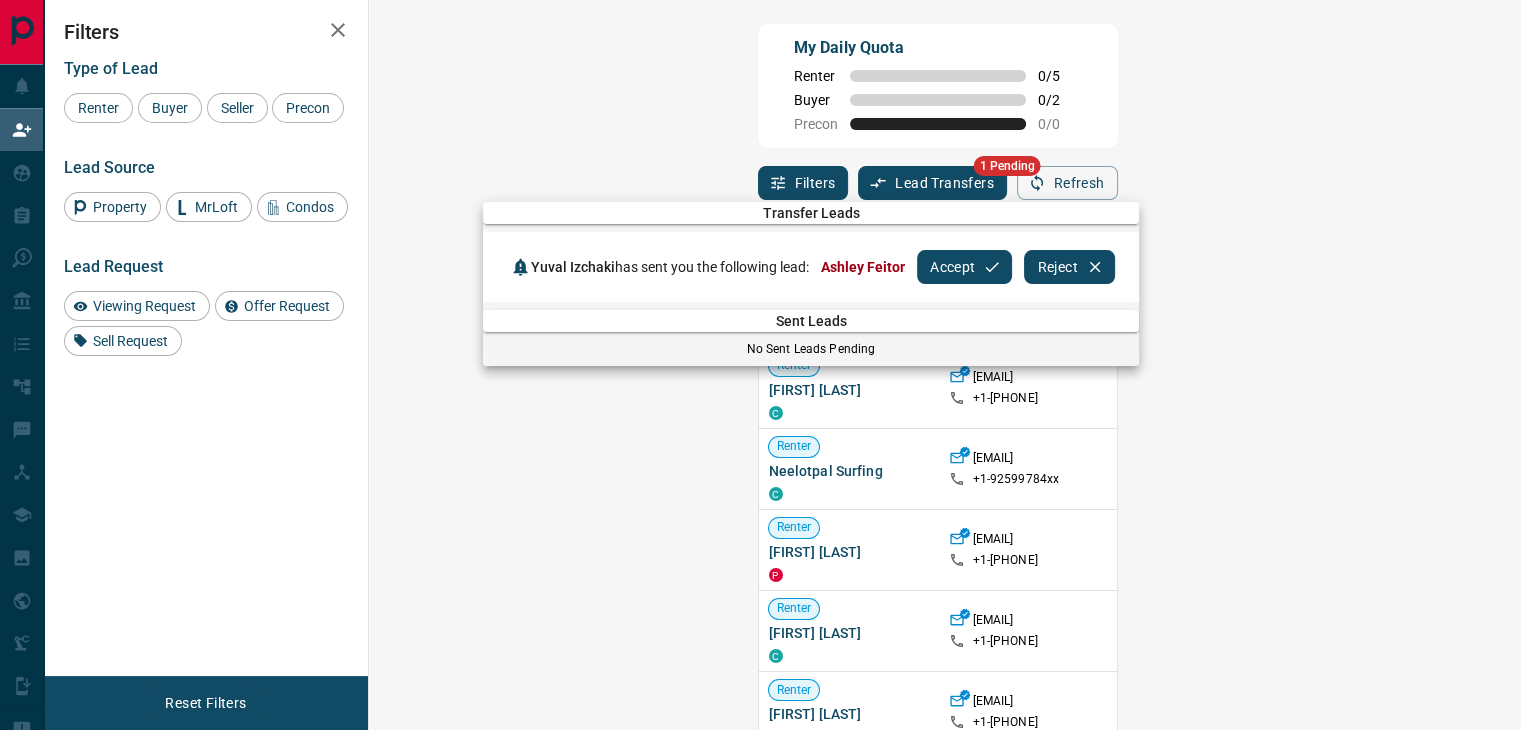 click on "Accept" at bounding box center (964, 267) 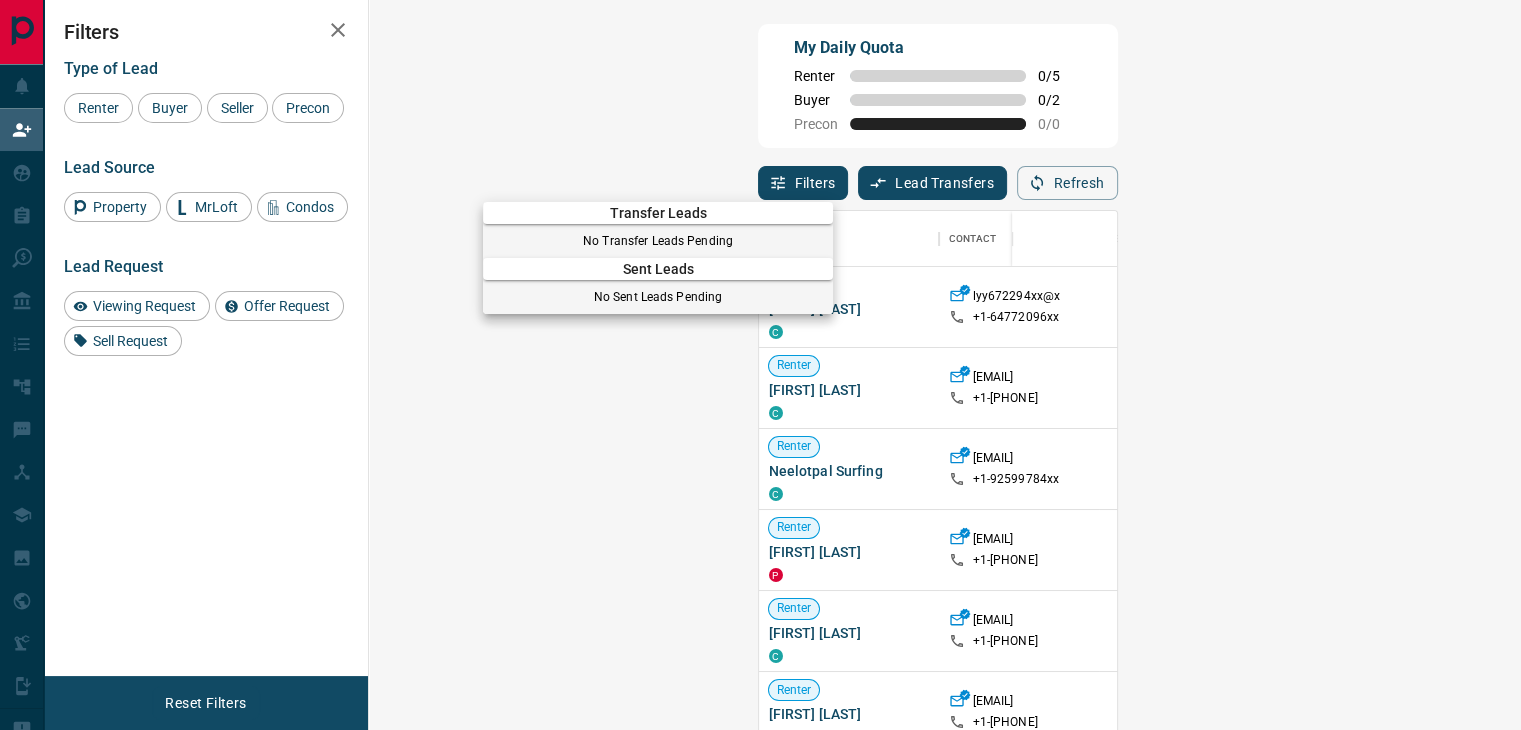 click at bounding box center [760, 365] 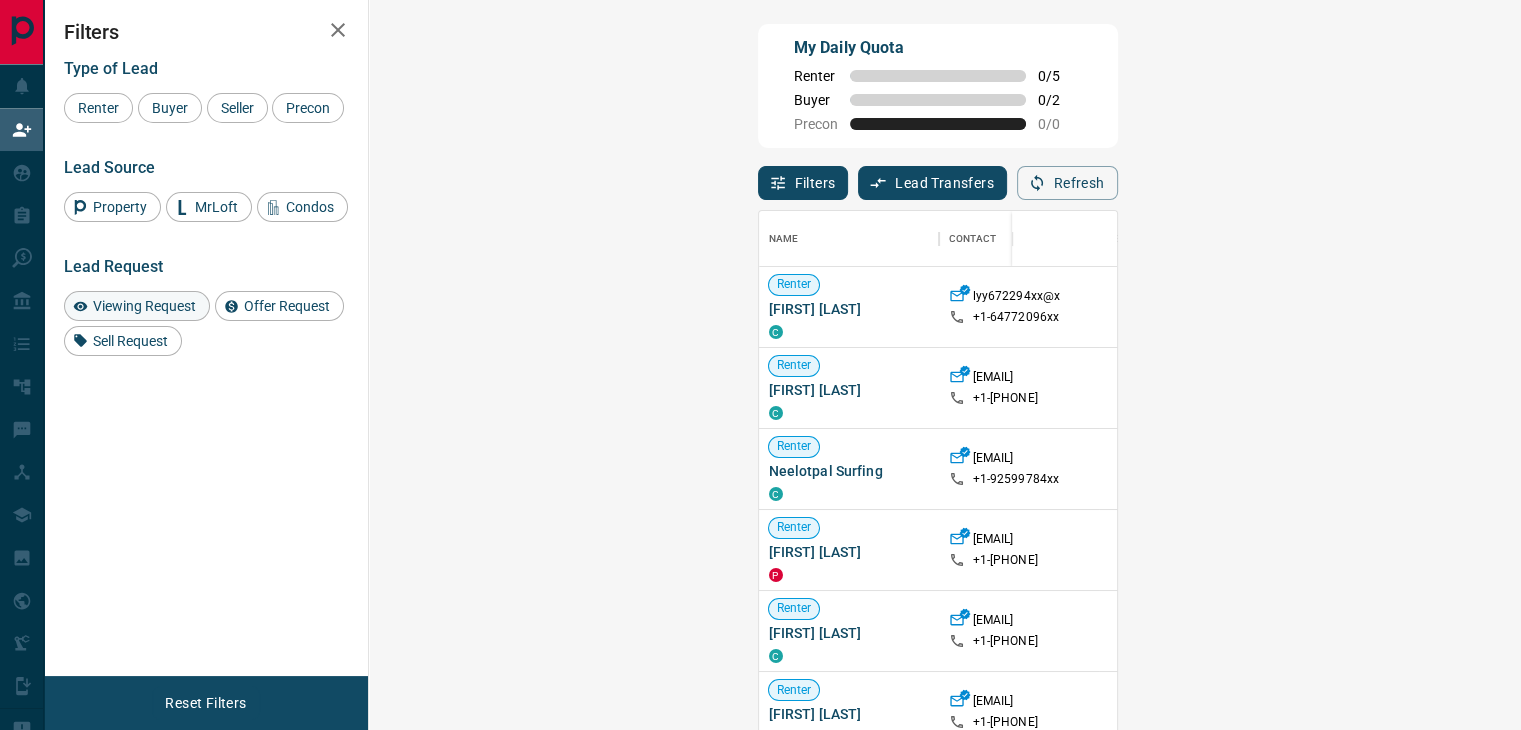click on "Viewing Request" at bounding box center [144, 306] 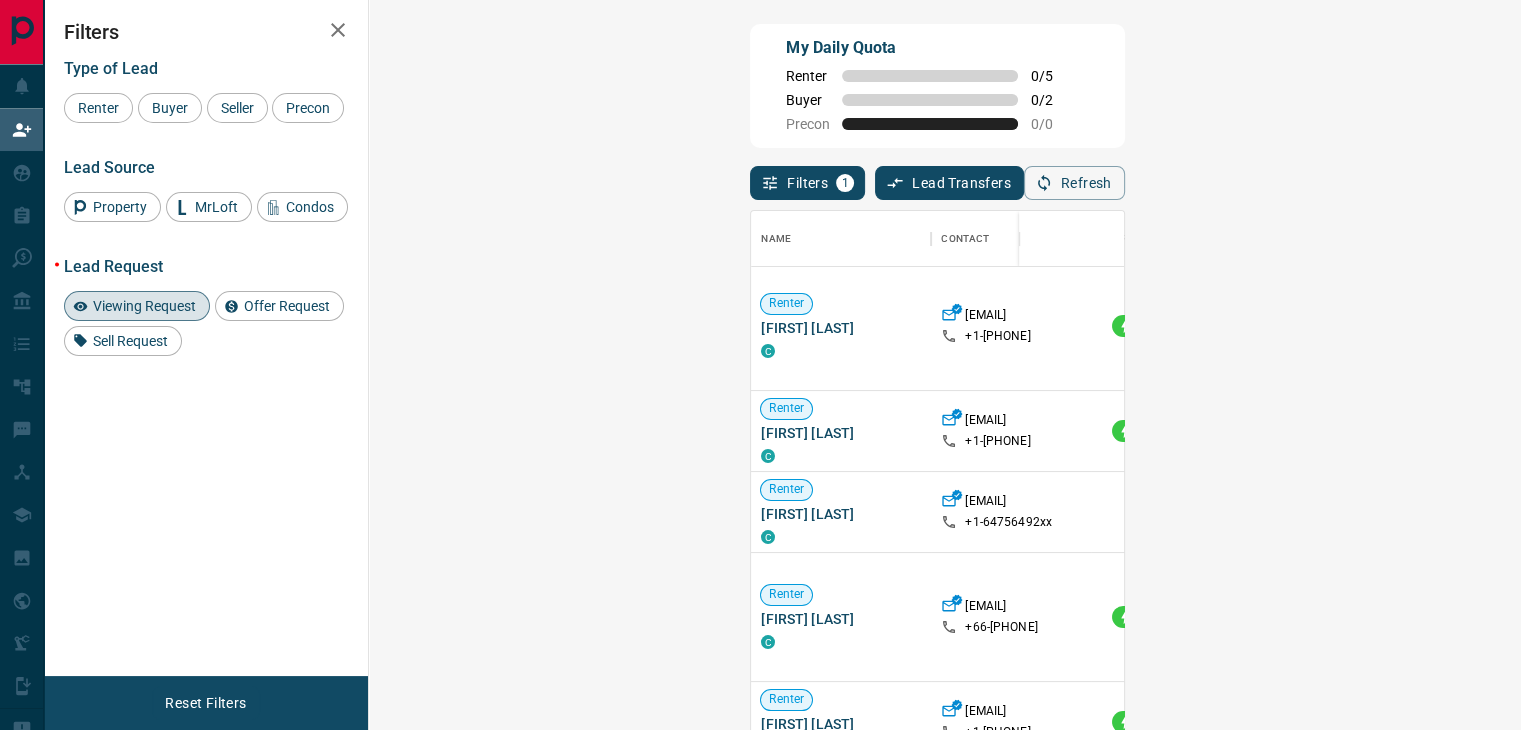 scroll, scrollTop: 1105, scrollLeft: 0, axis: vertical 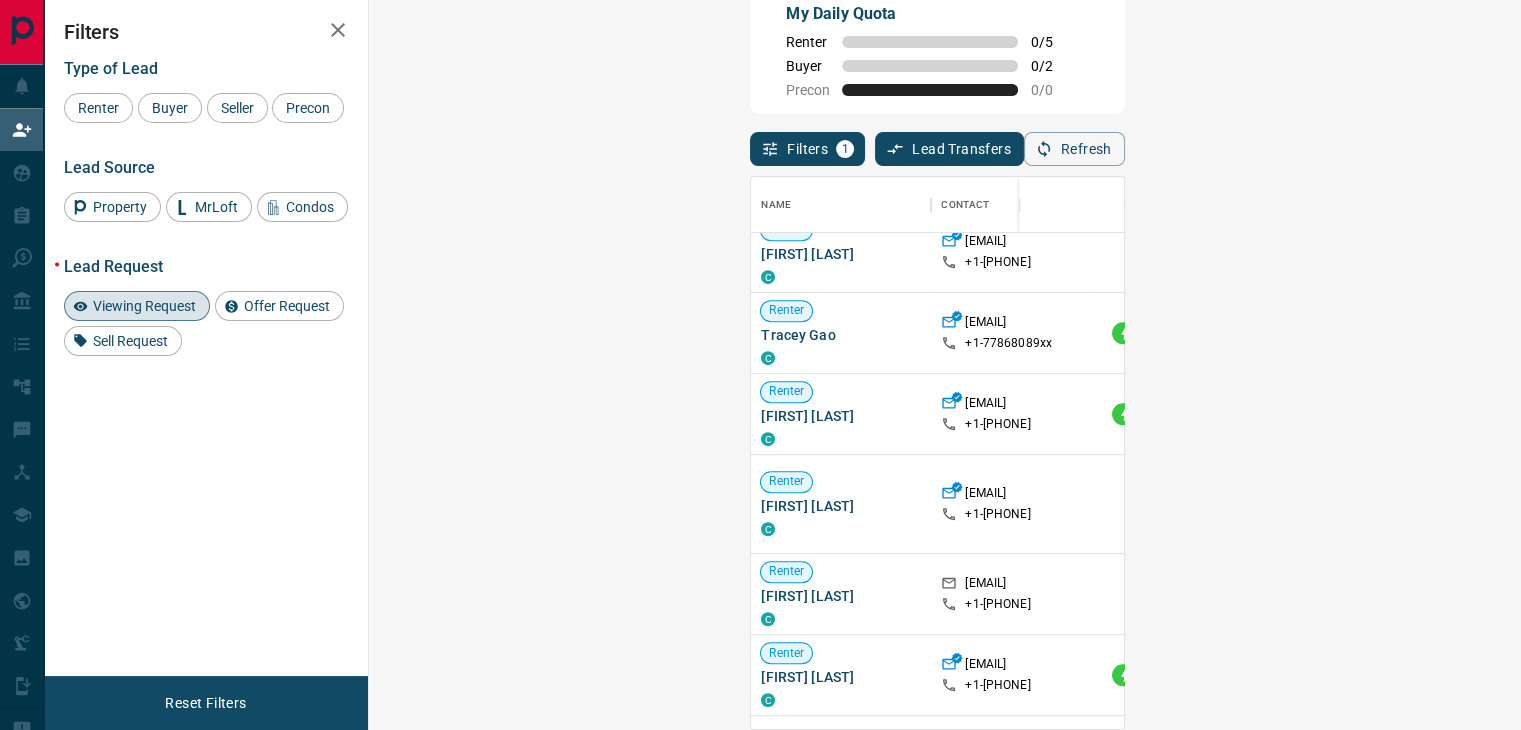 click on "Viewing Request" at bounding box center [144, 306] 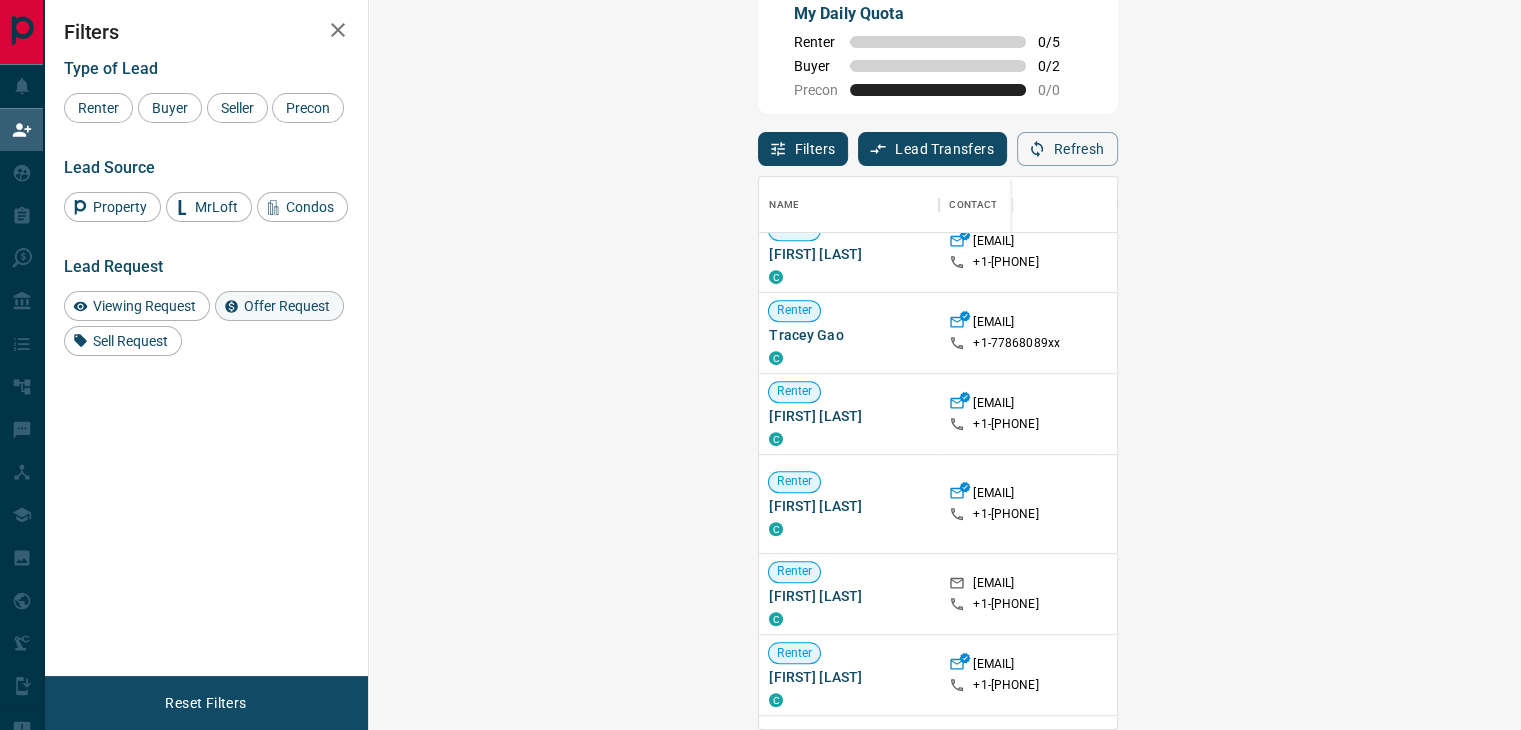 click on "Offer Request" at bounding box center [287, 306] 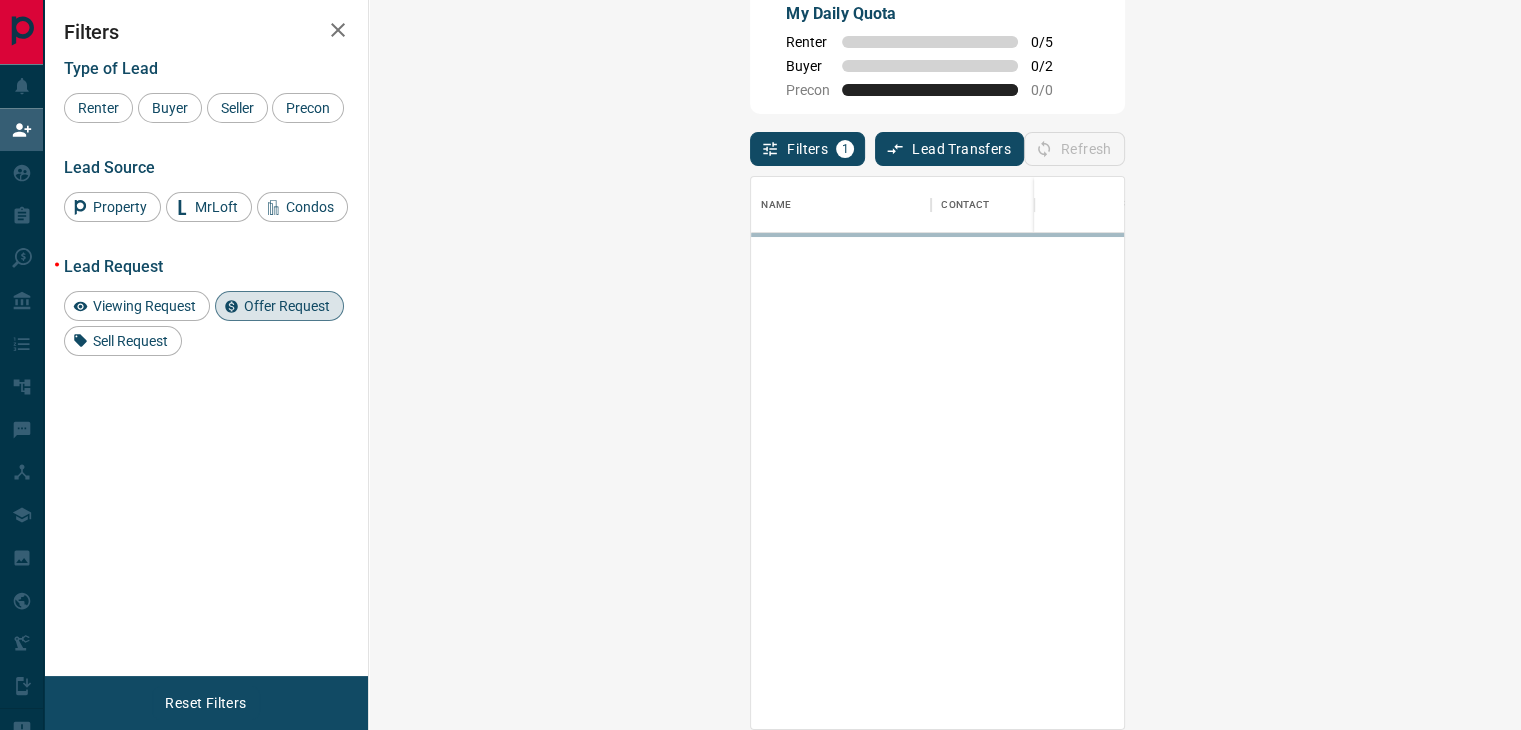 scroll, scrollTop: 0, scrollLeft: 0, axis: both 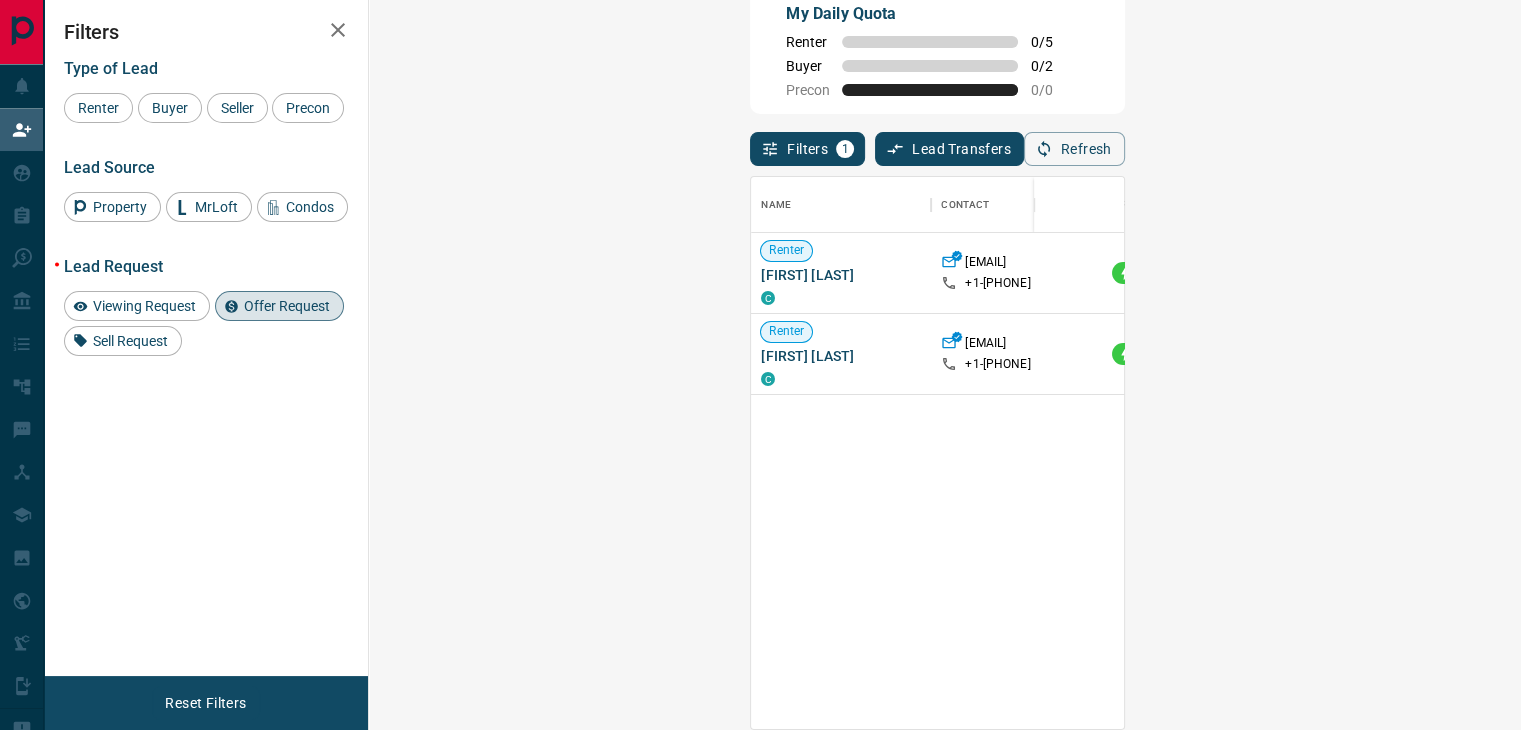 click on "Offer Request" at bounding box center [287, 306] 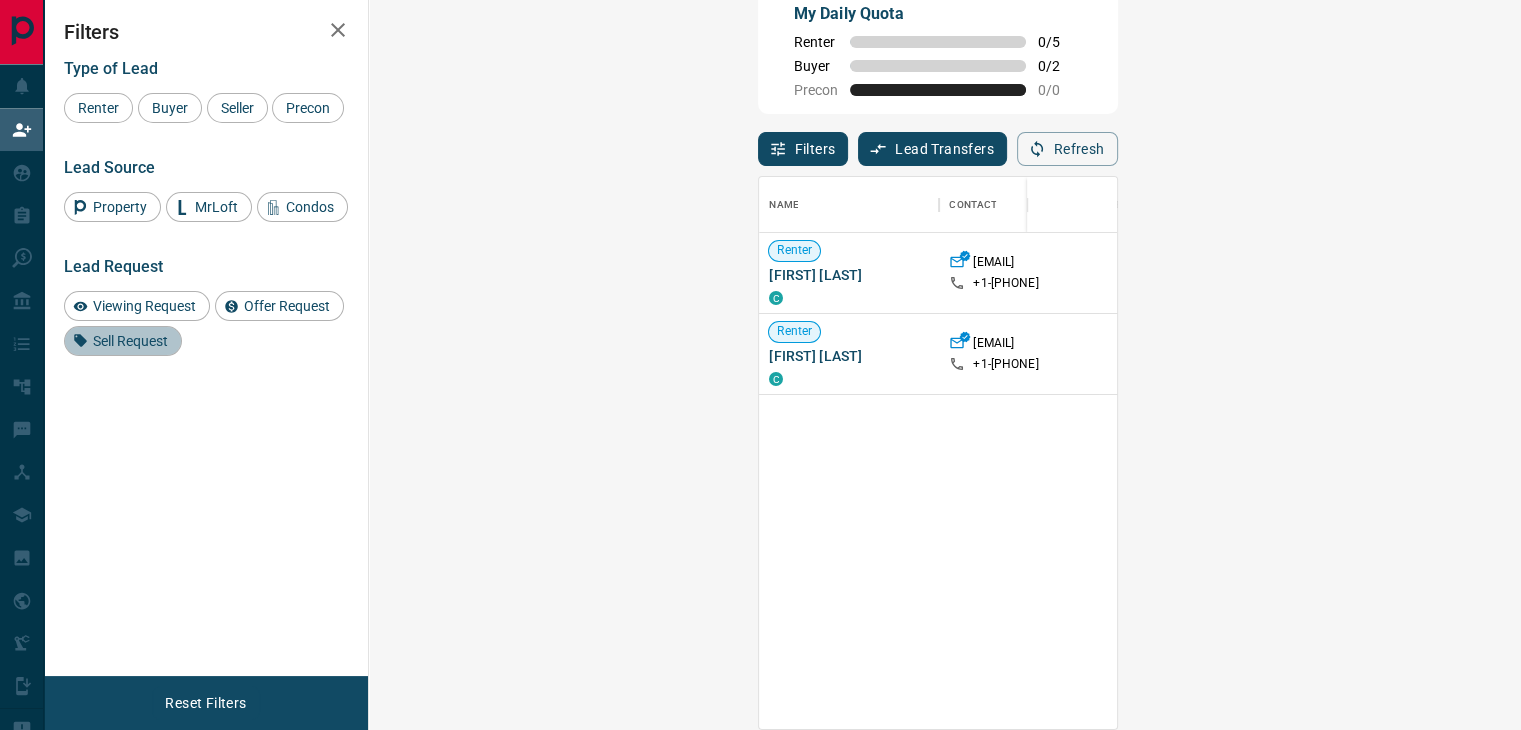 click on "Sell Request" at bounding box center (130, 341) 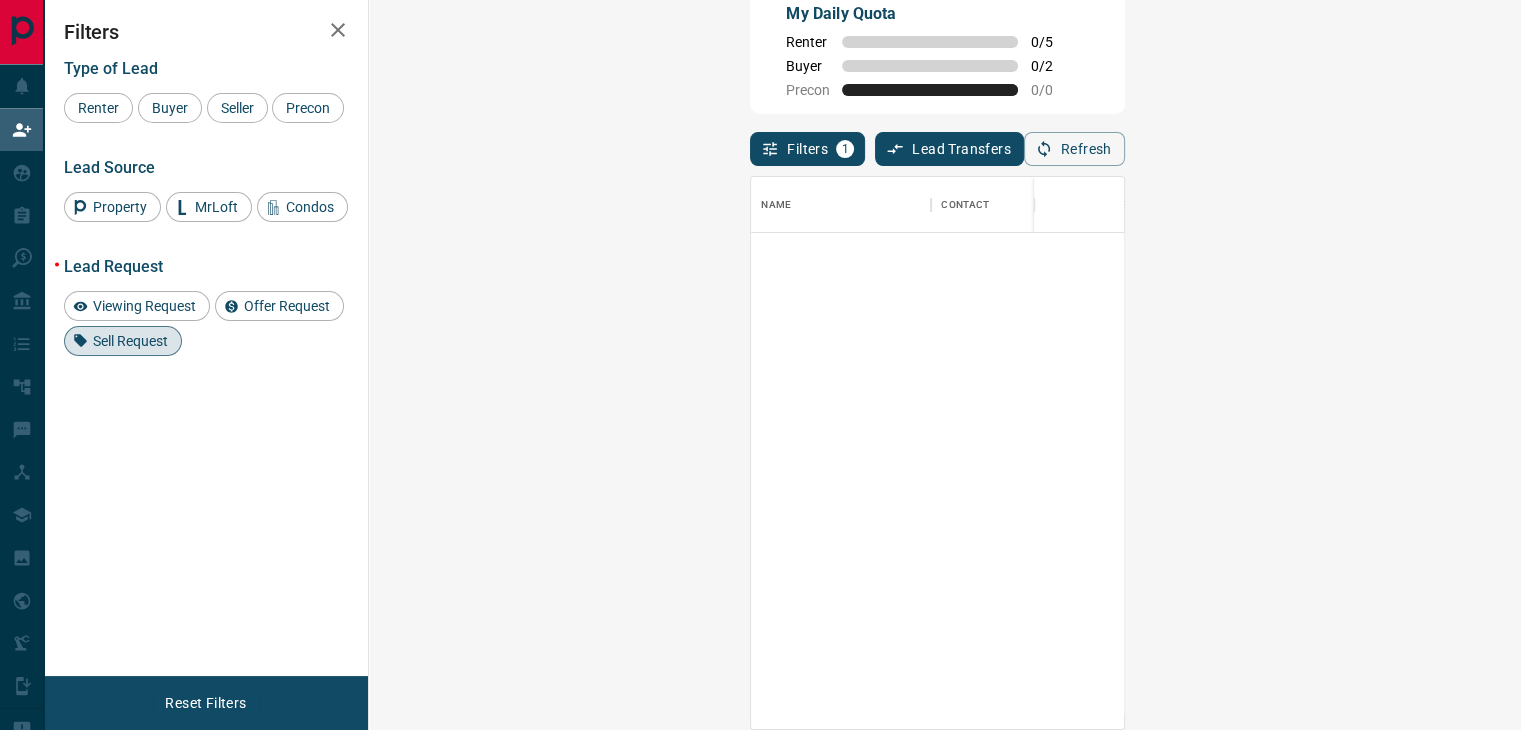 click on "Sell Request" at bounding box center [130, 341] 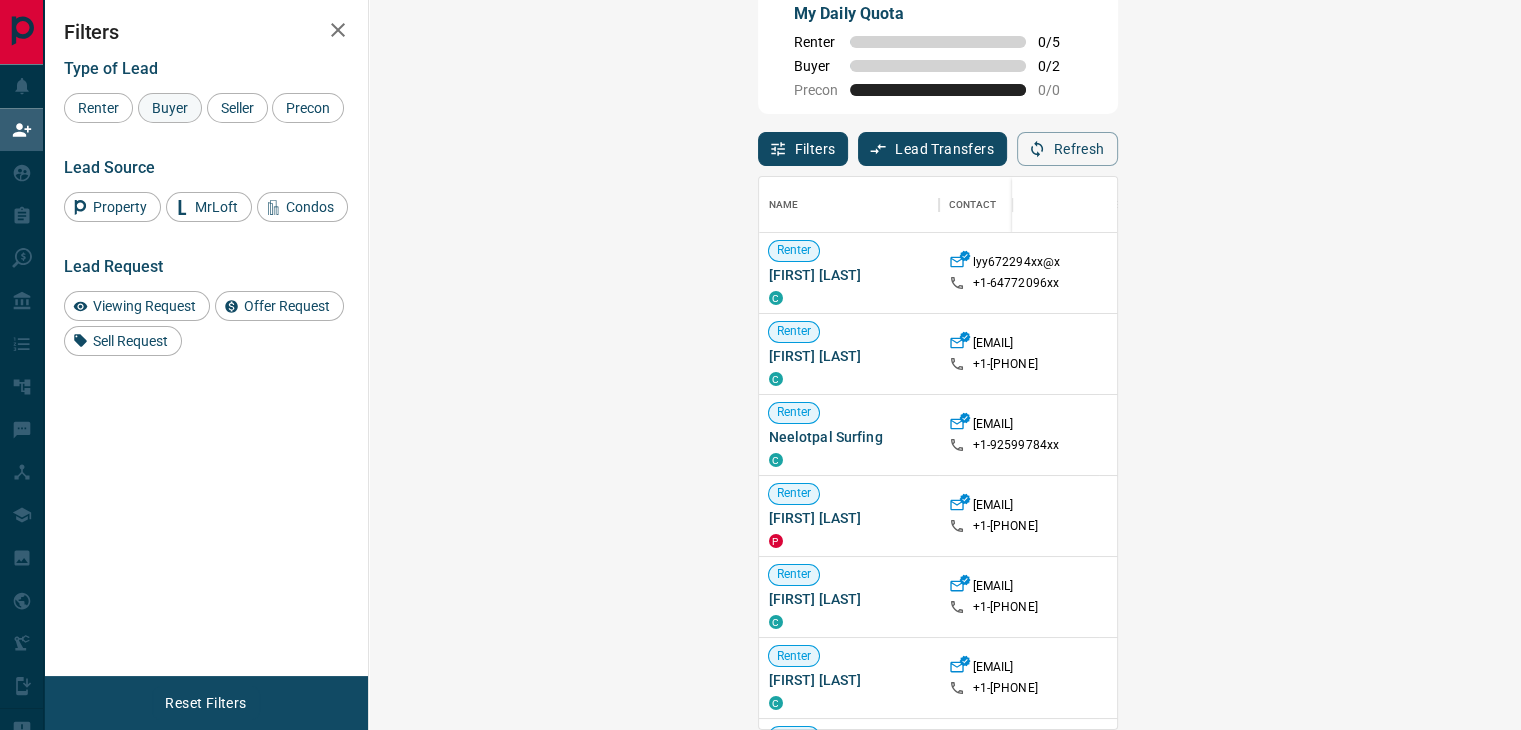 click on "Buyer" at bounding box center (170, 108) 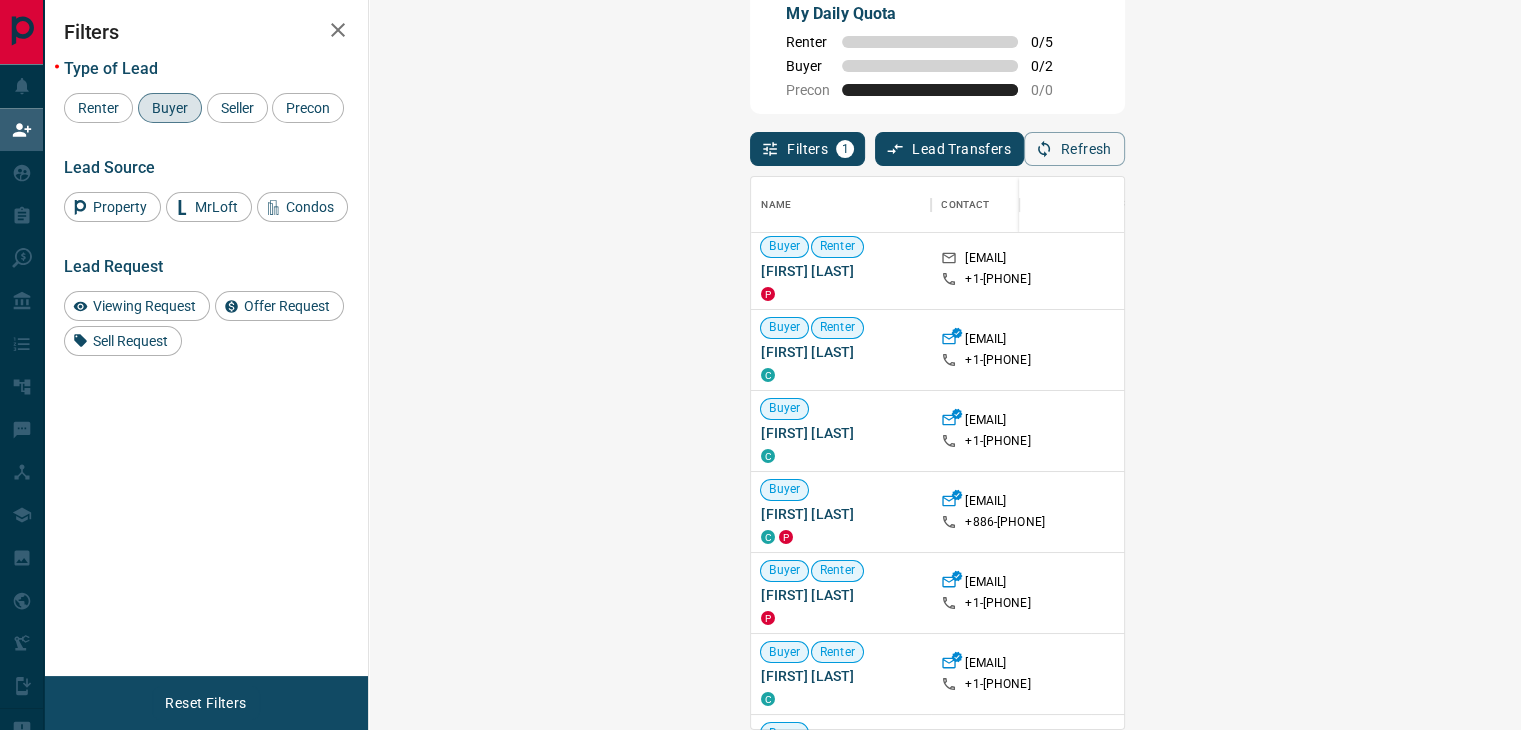 scroll, scrollTop: 0, scrollLeft: 0, axis: both 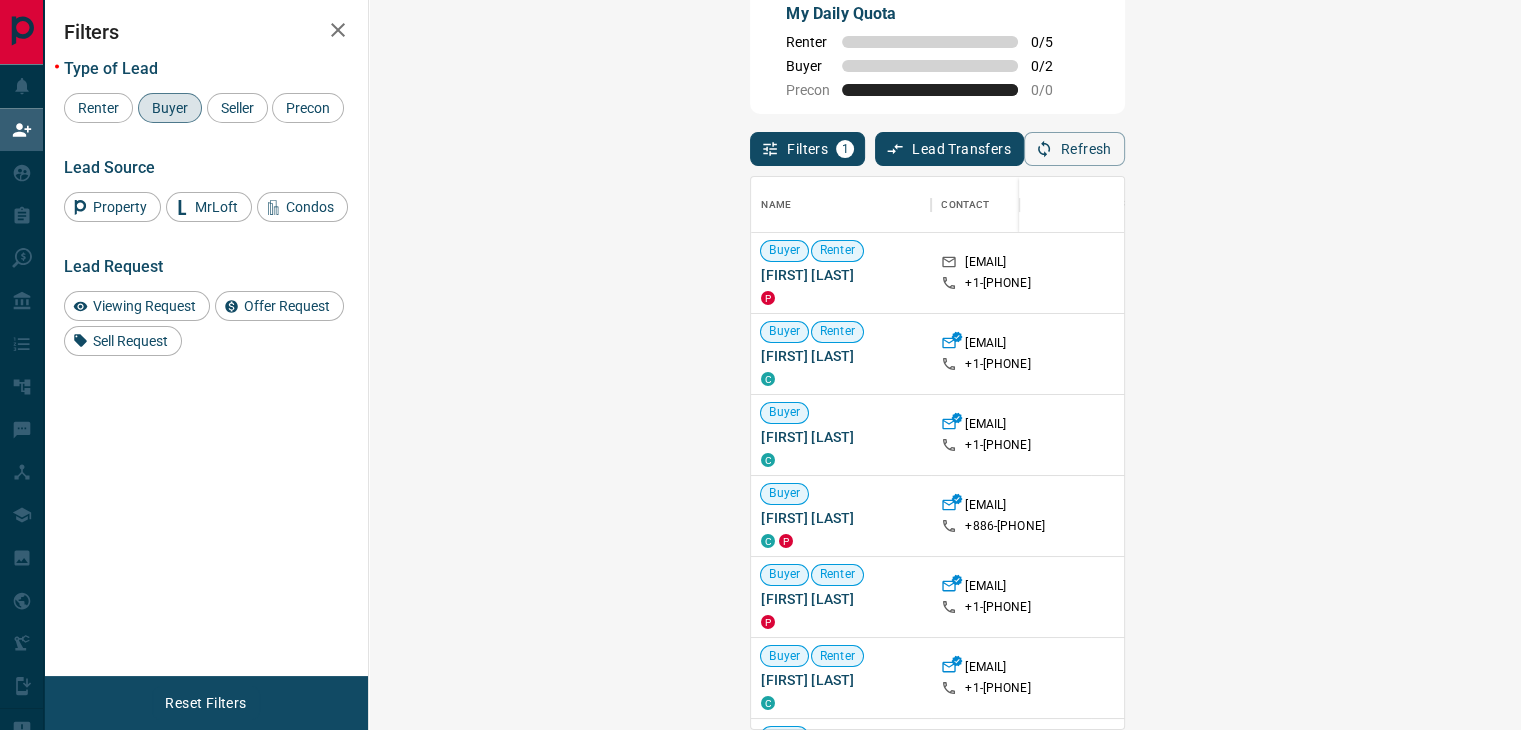click at bounding box center (338, 30) 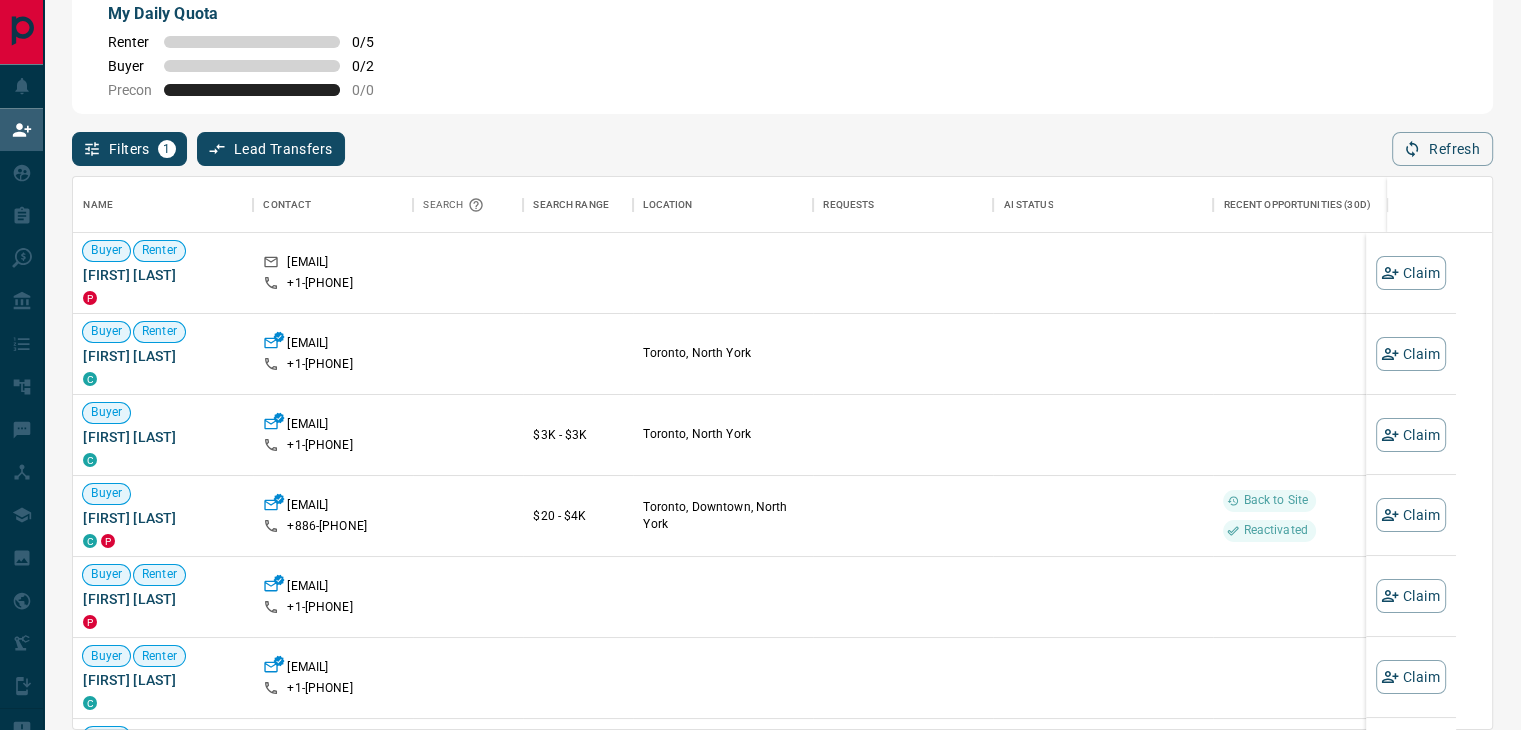 scroll, scrollTop: 16, scrollLeft: 16, axis: both 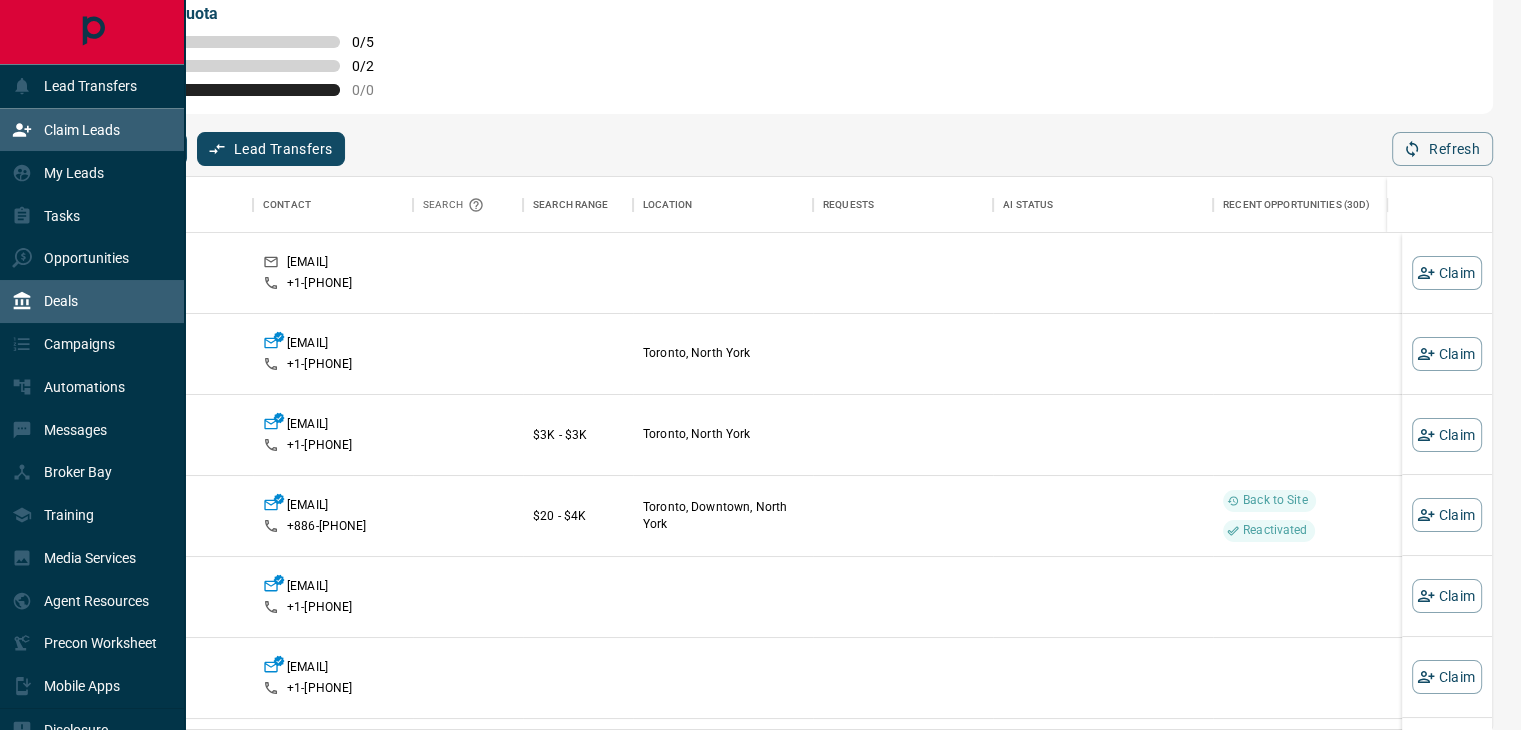 click on "Deals" at bounding box center [45, 301] 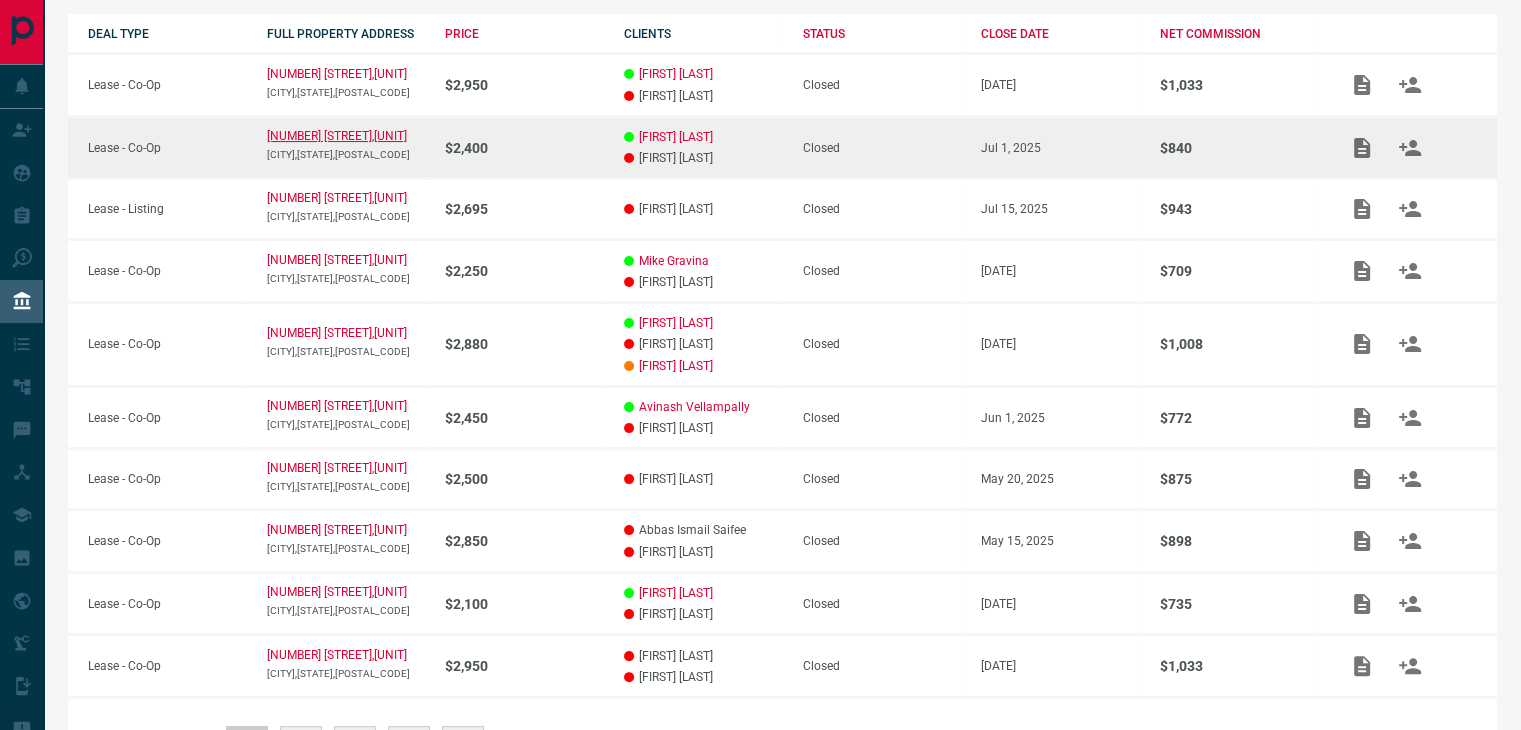 scroll, scrollTop: 0, scrollLeft: 0, axis: both 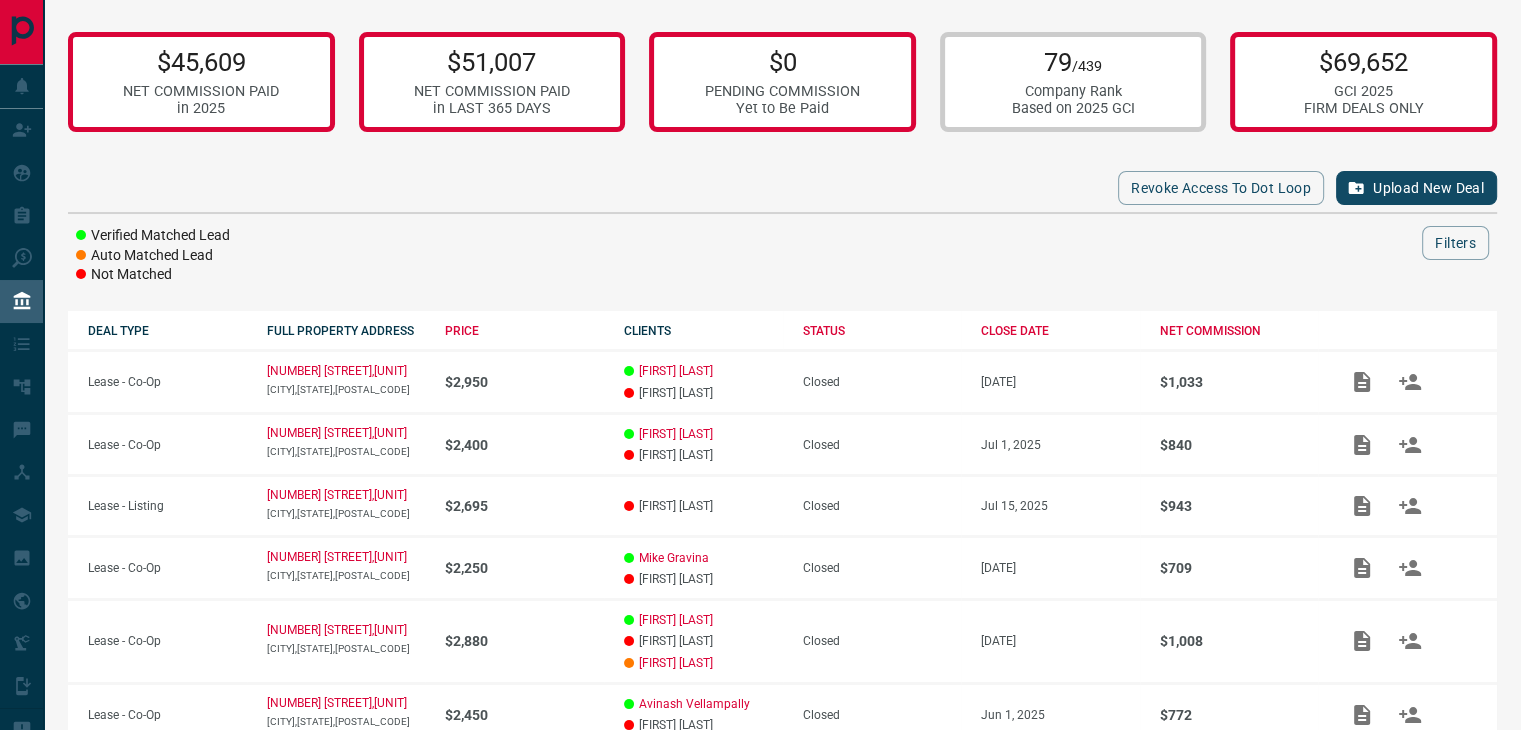 click on "Upload New Deal" at bounding box center (1416, 188) 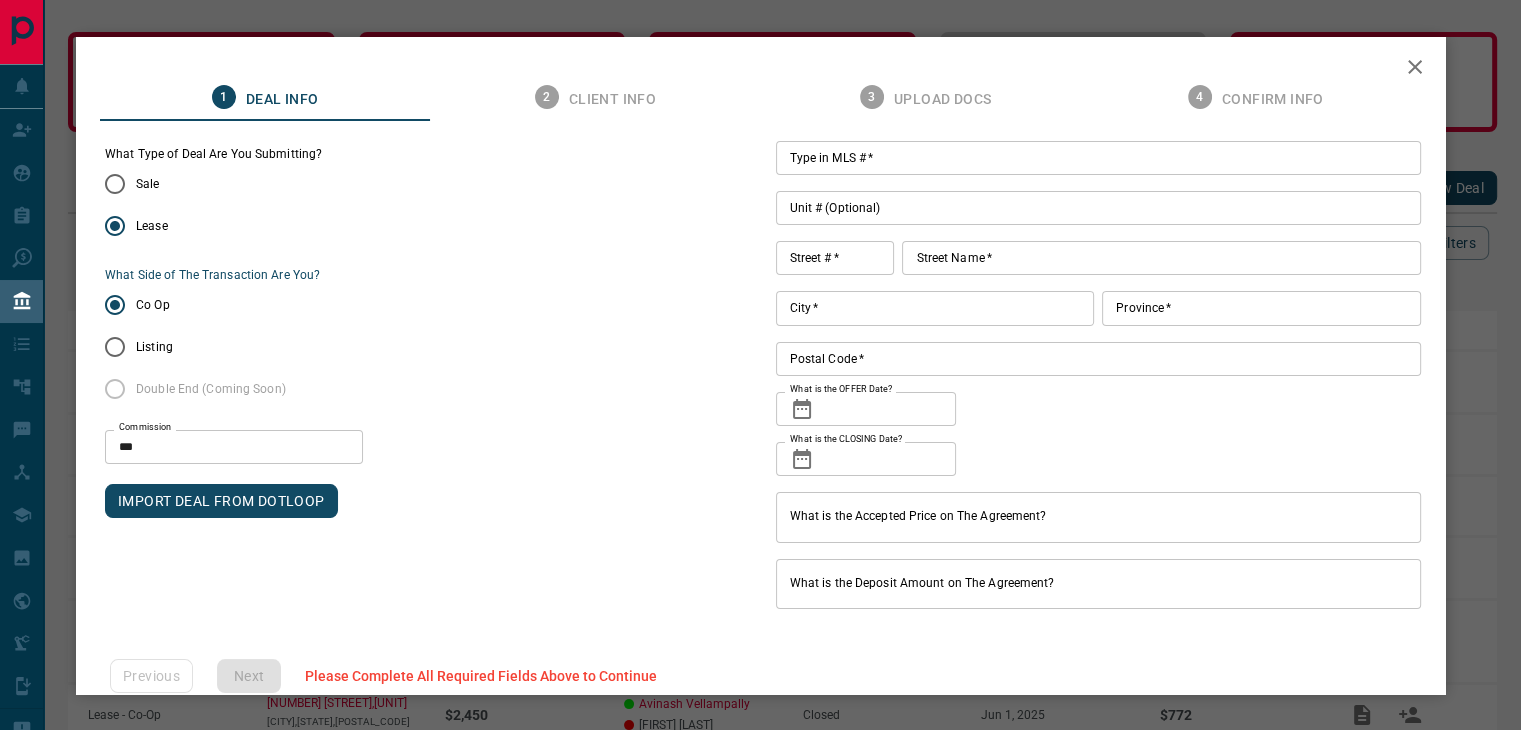 scroll, scrollTop: 35, scrollLeft: 0, axis: vertical 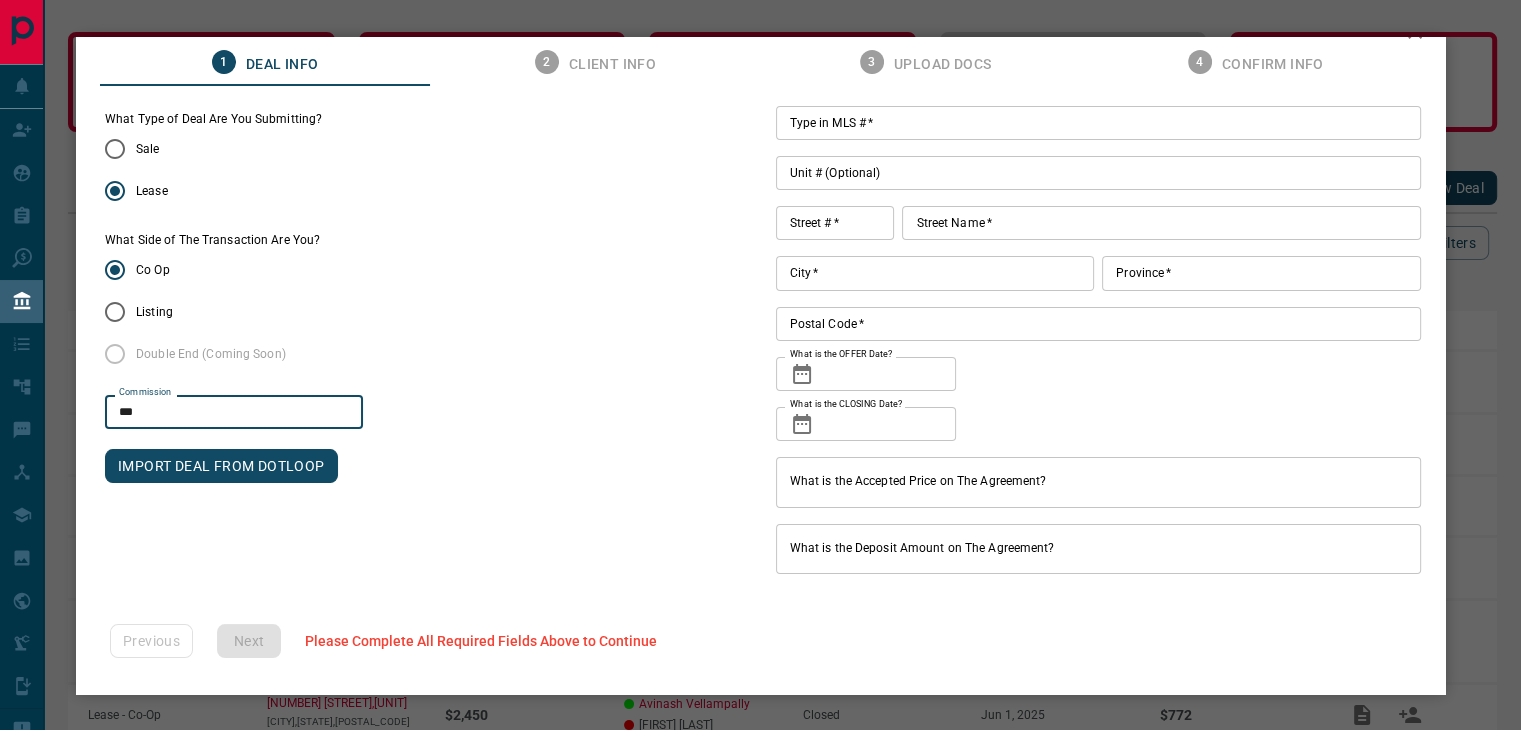 drag, startPoint x: 136, startPoint y: 407, endPoint x: 95, endPoint y: 405, distance: 41.04875 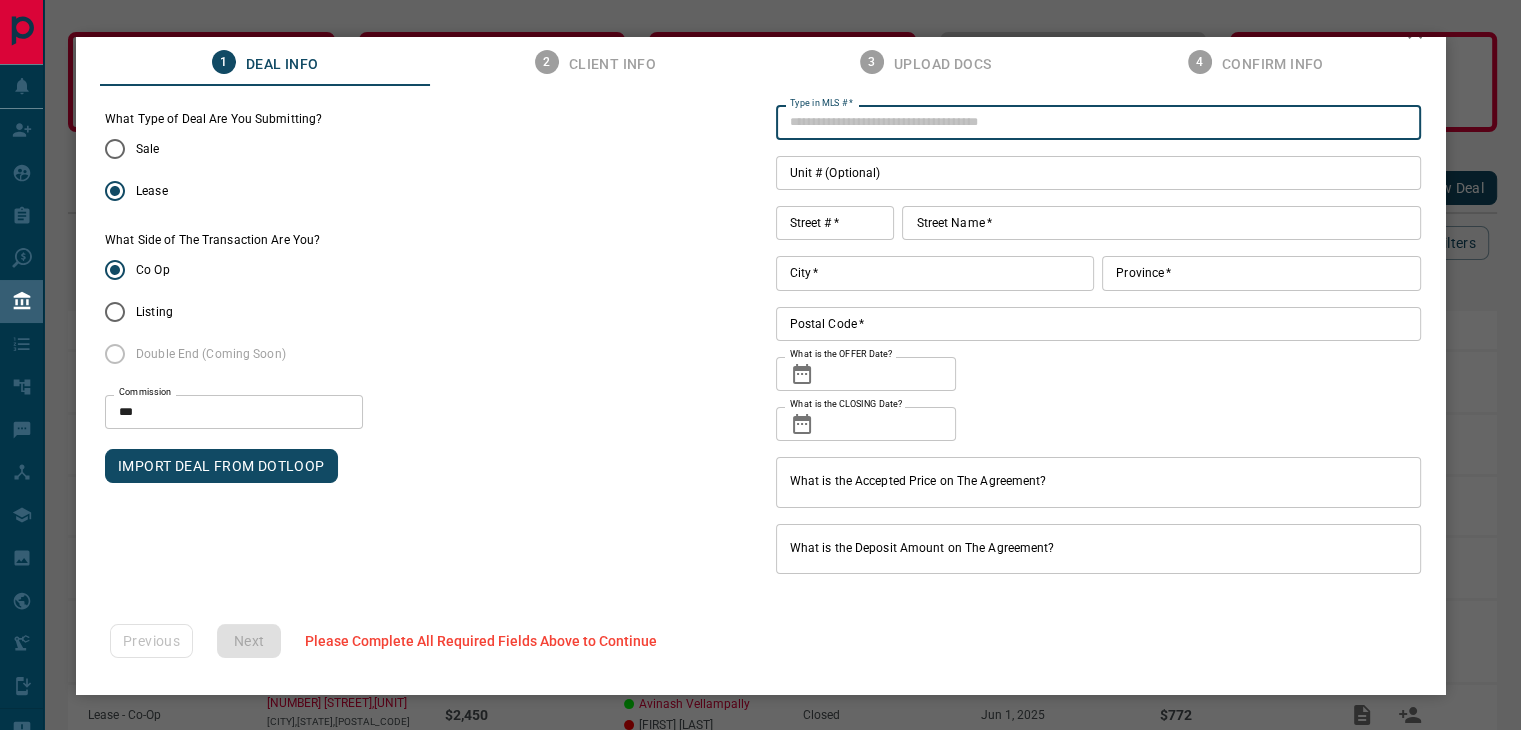 paste on "*********" 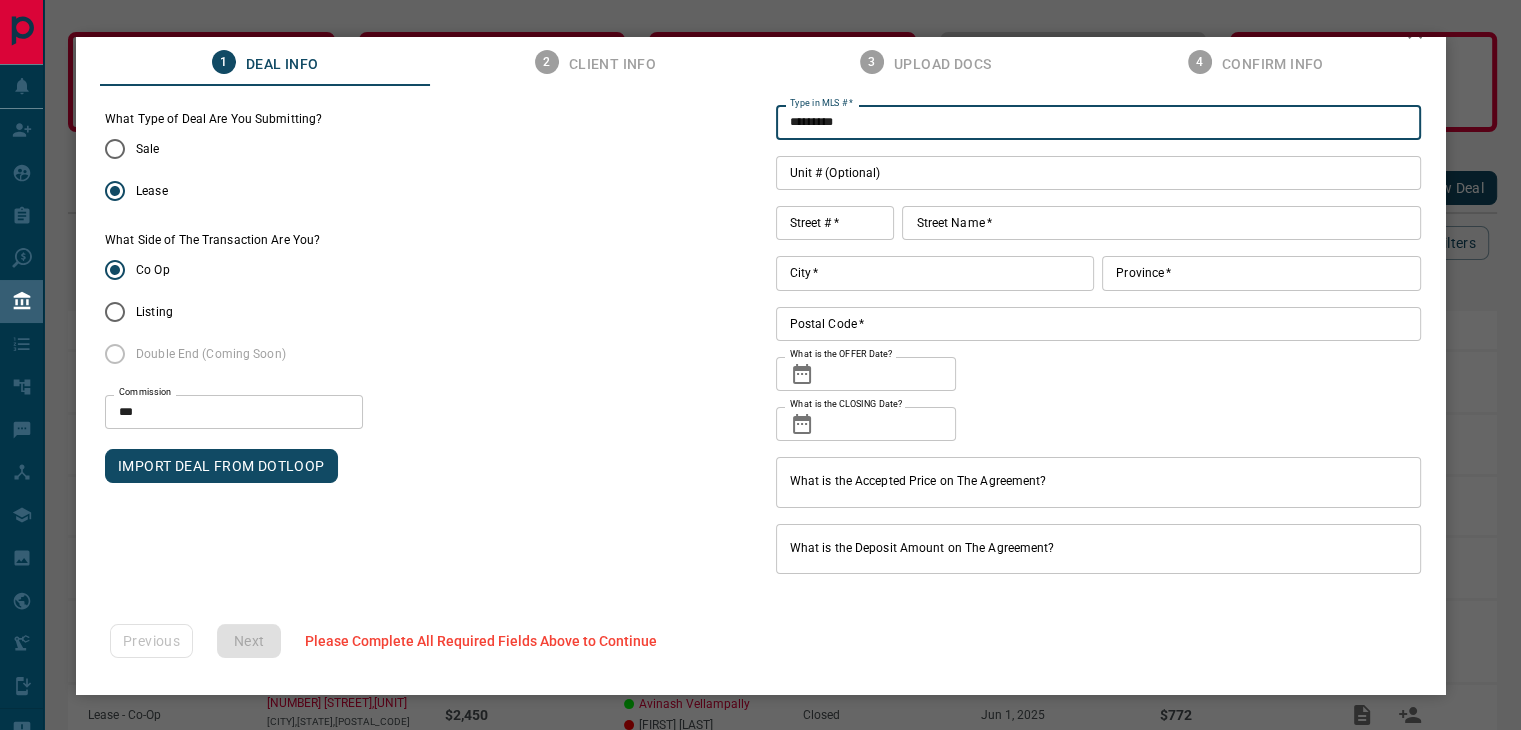 type on "*********" 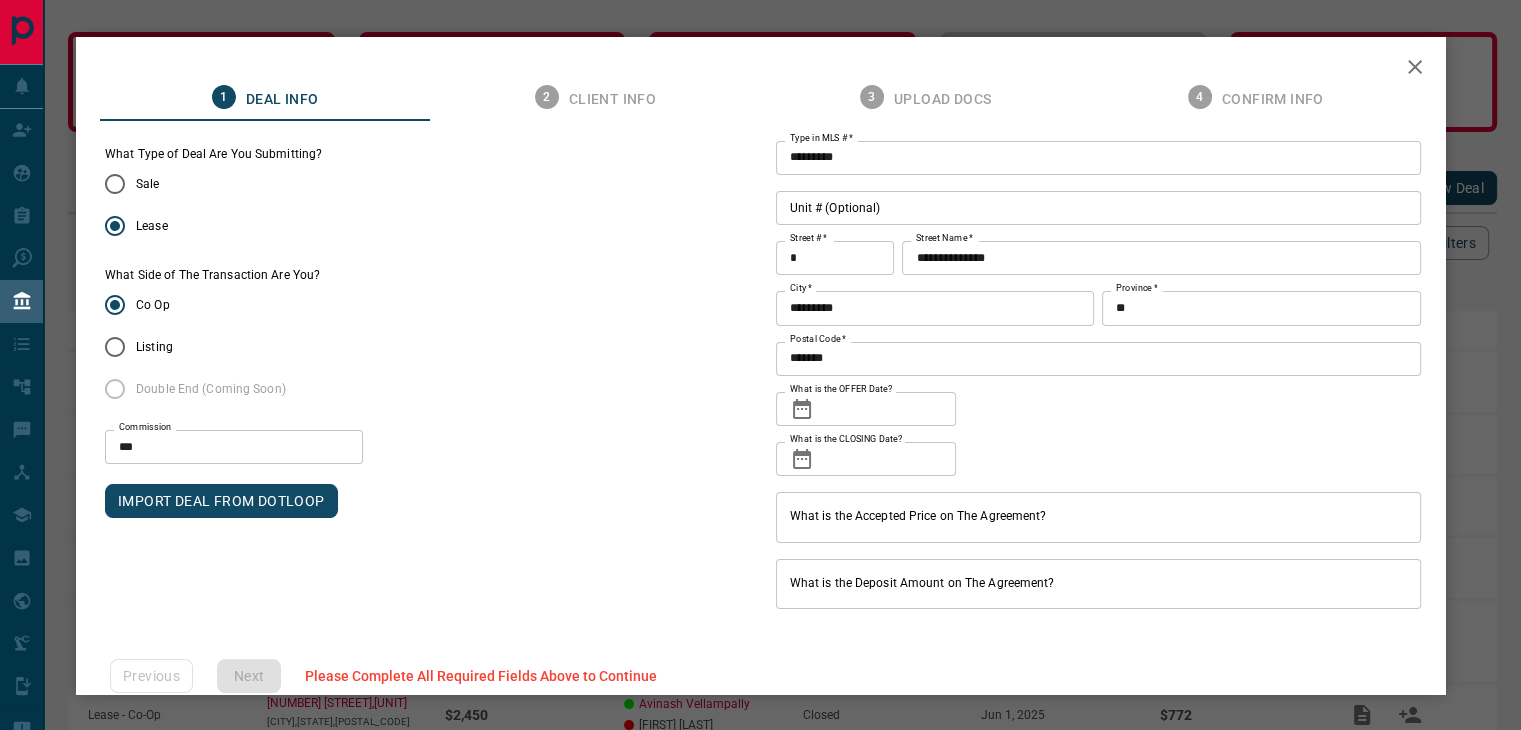 click on "Unit # (Optional)" at bounding box center [1098, 208] 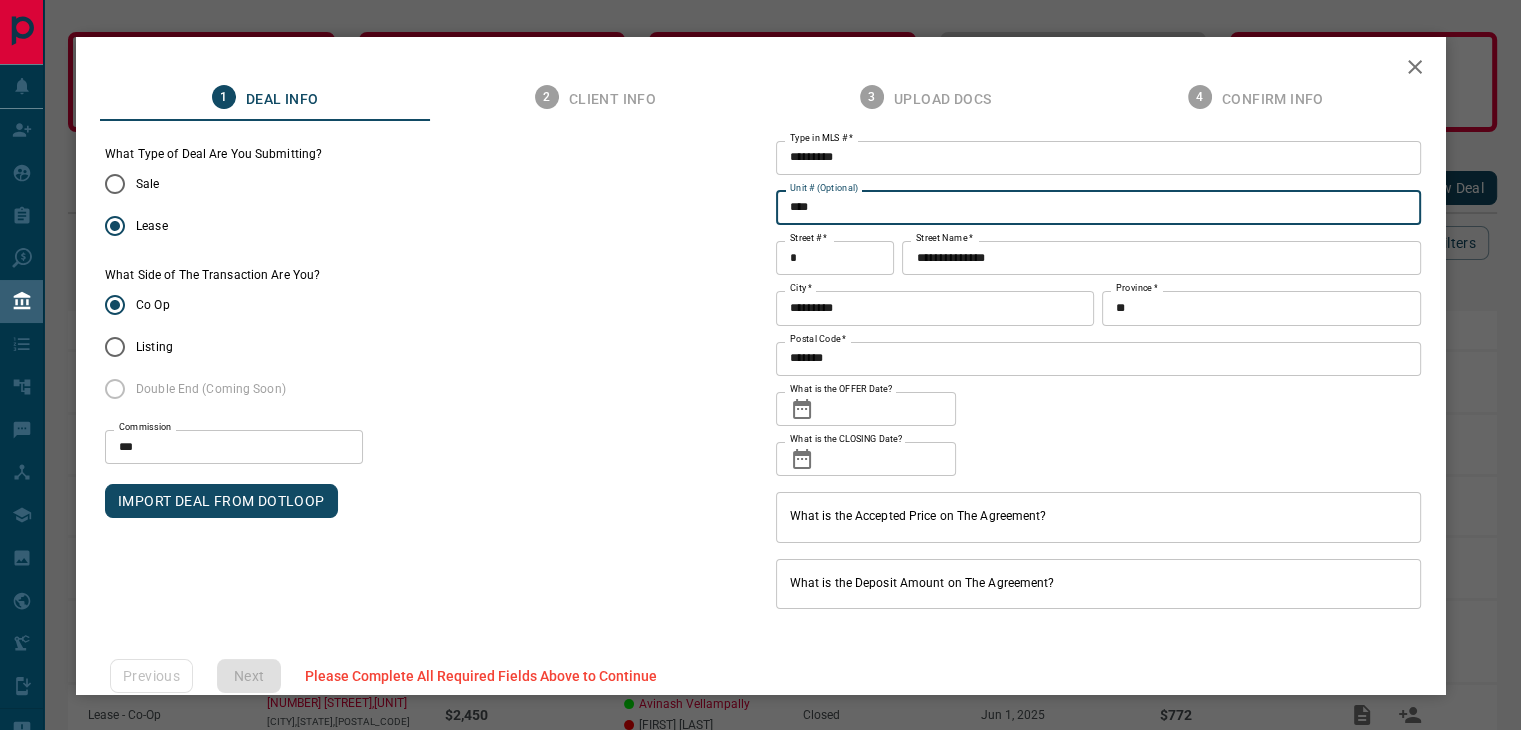 type on "****" 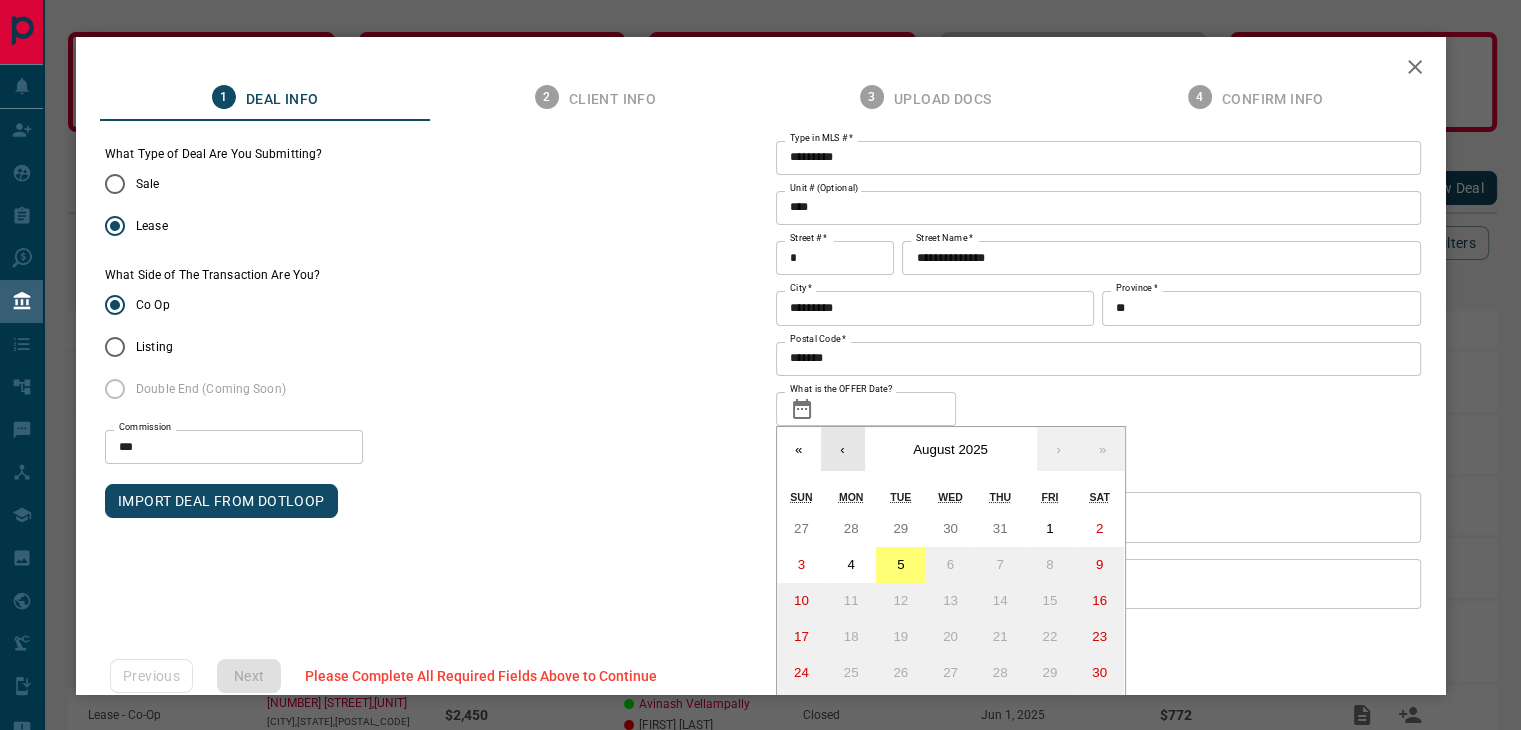 click on "‹" at bounding box center [843, 449] 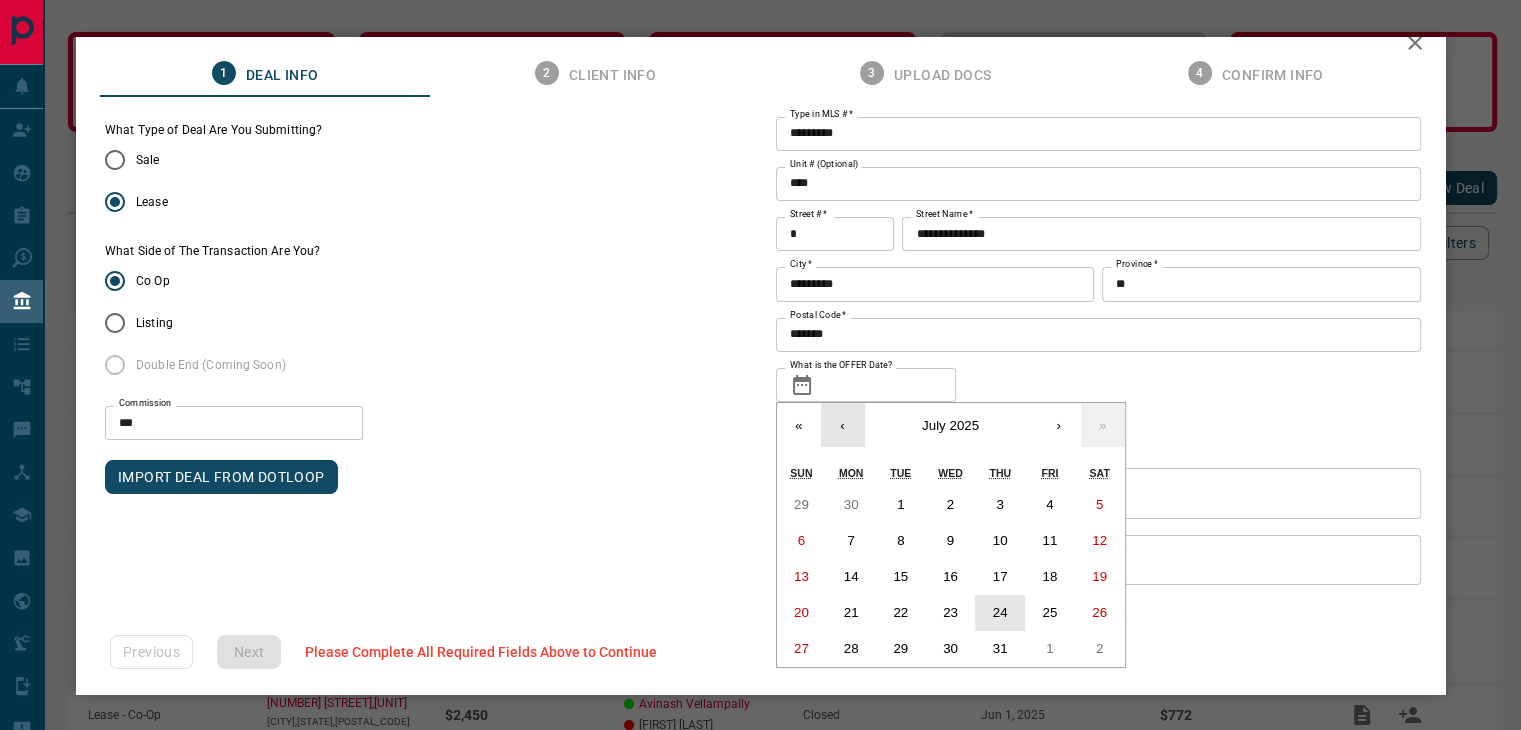 scroll, scrollTop: 35, scrollLeft: 0, axis: vertical 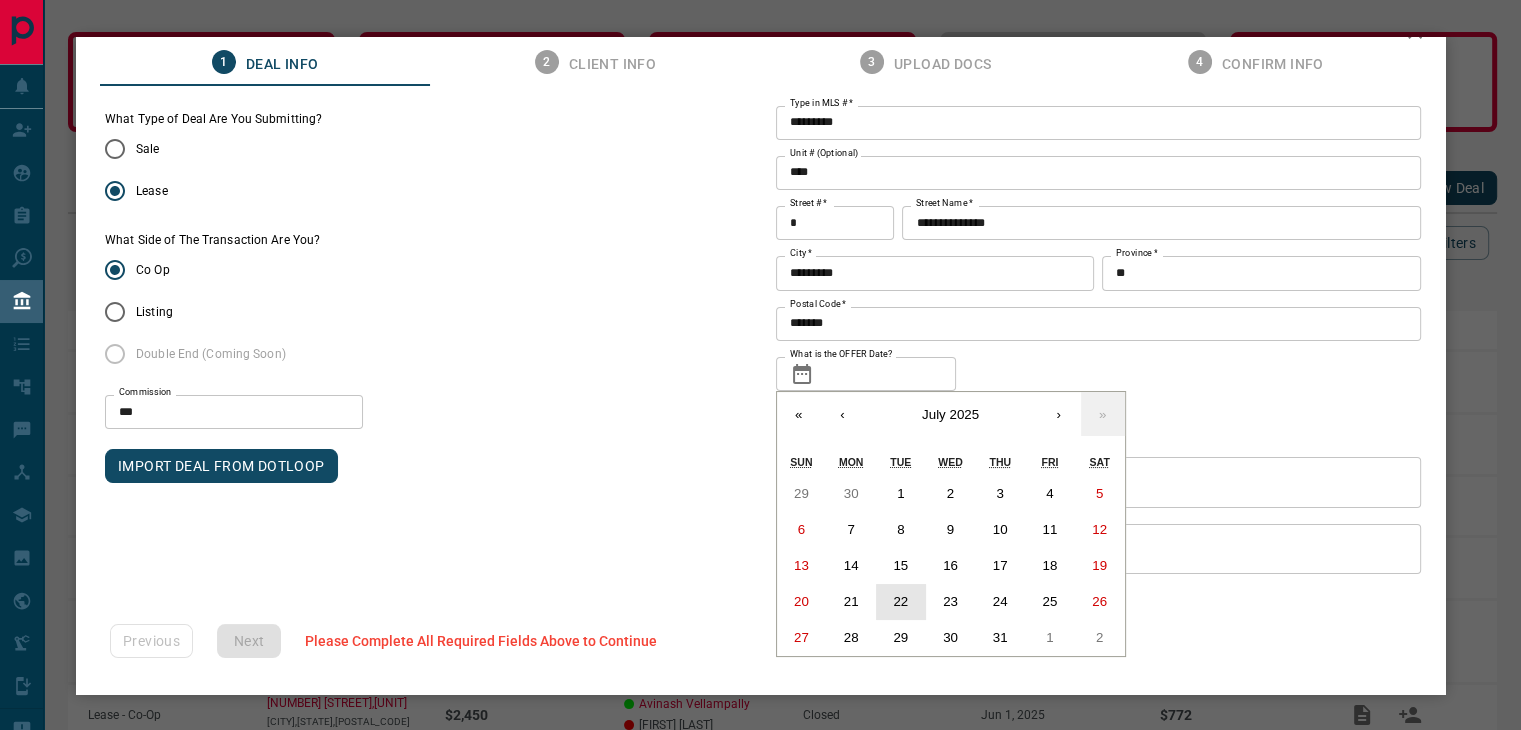 click on "22" at bounding box center (900, 601) 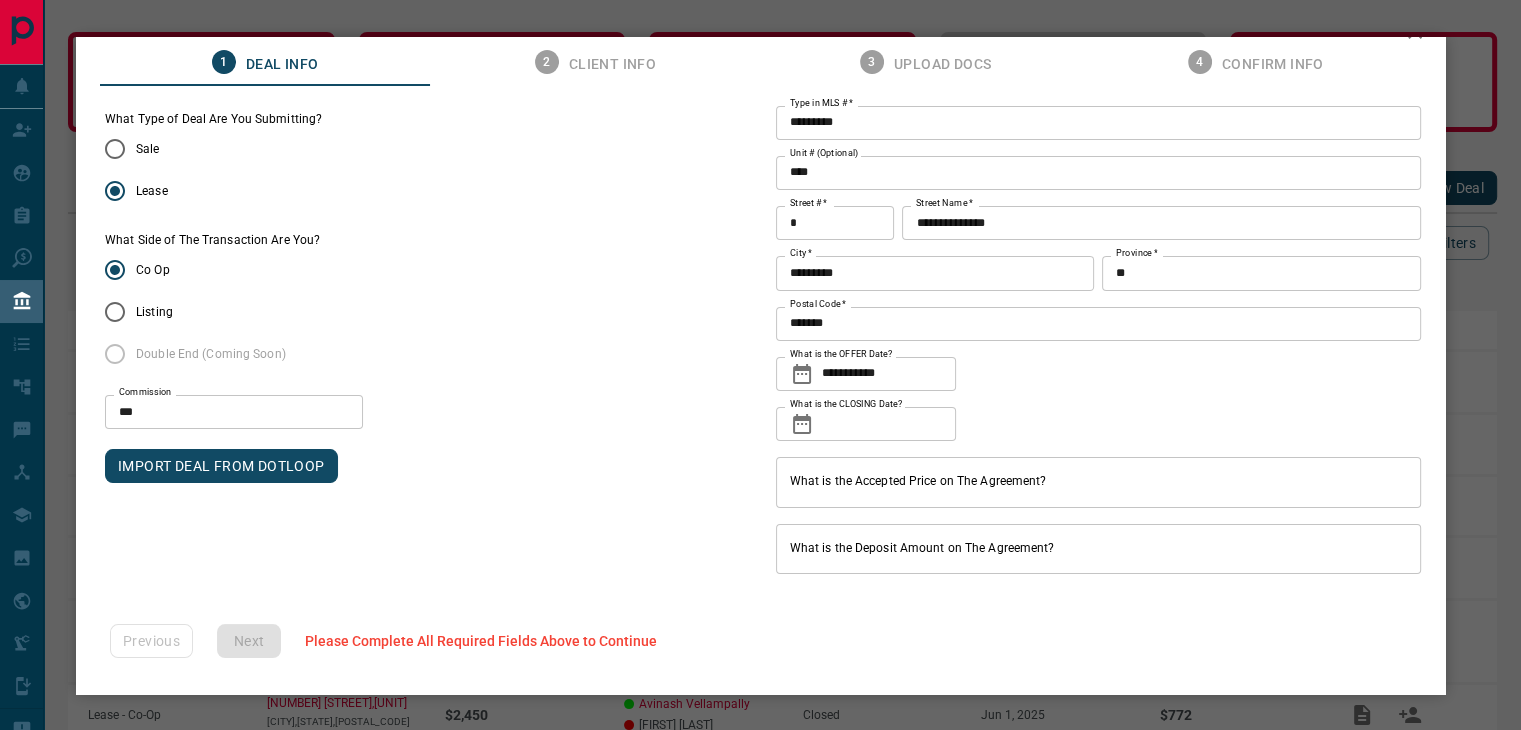 click on "What is the CLOSING Date?" at bounding box center [889, 424] 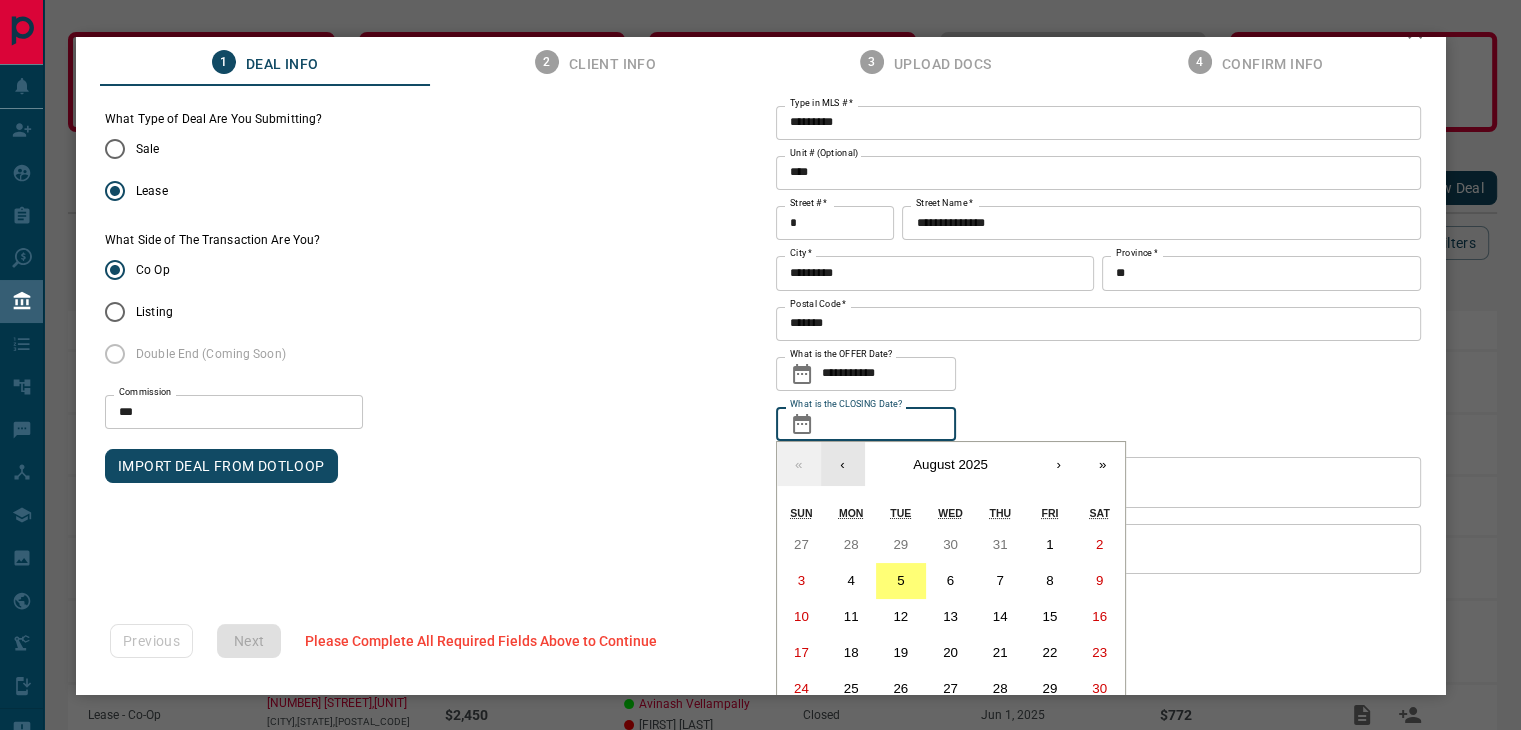 click on "‹" at bounding box center [843, 464] 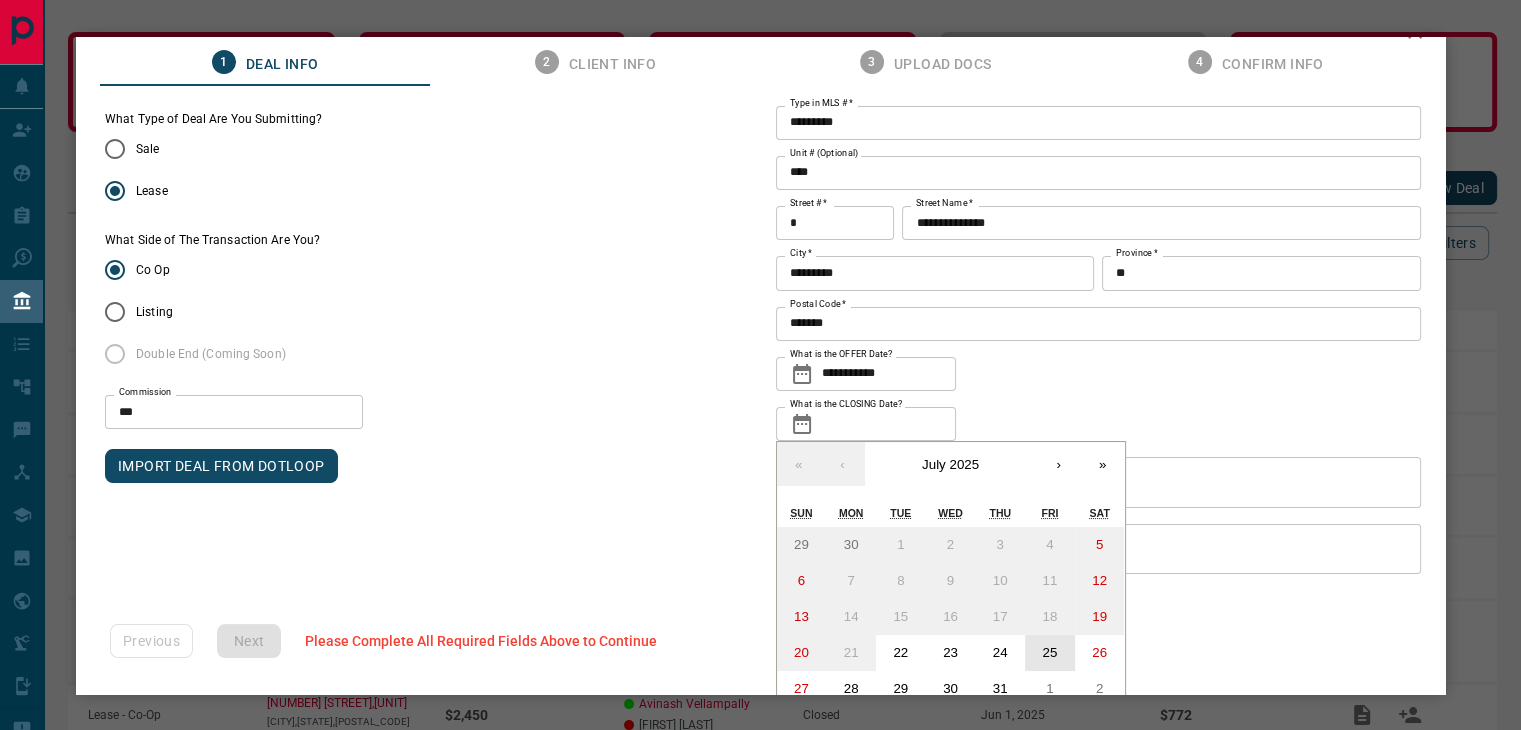 click on "25" at bounding box center (1049, 652) 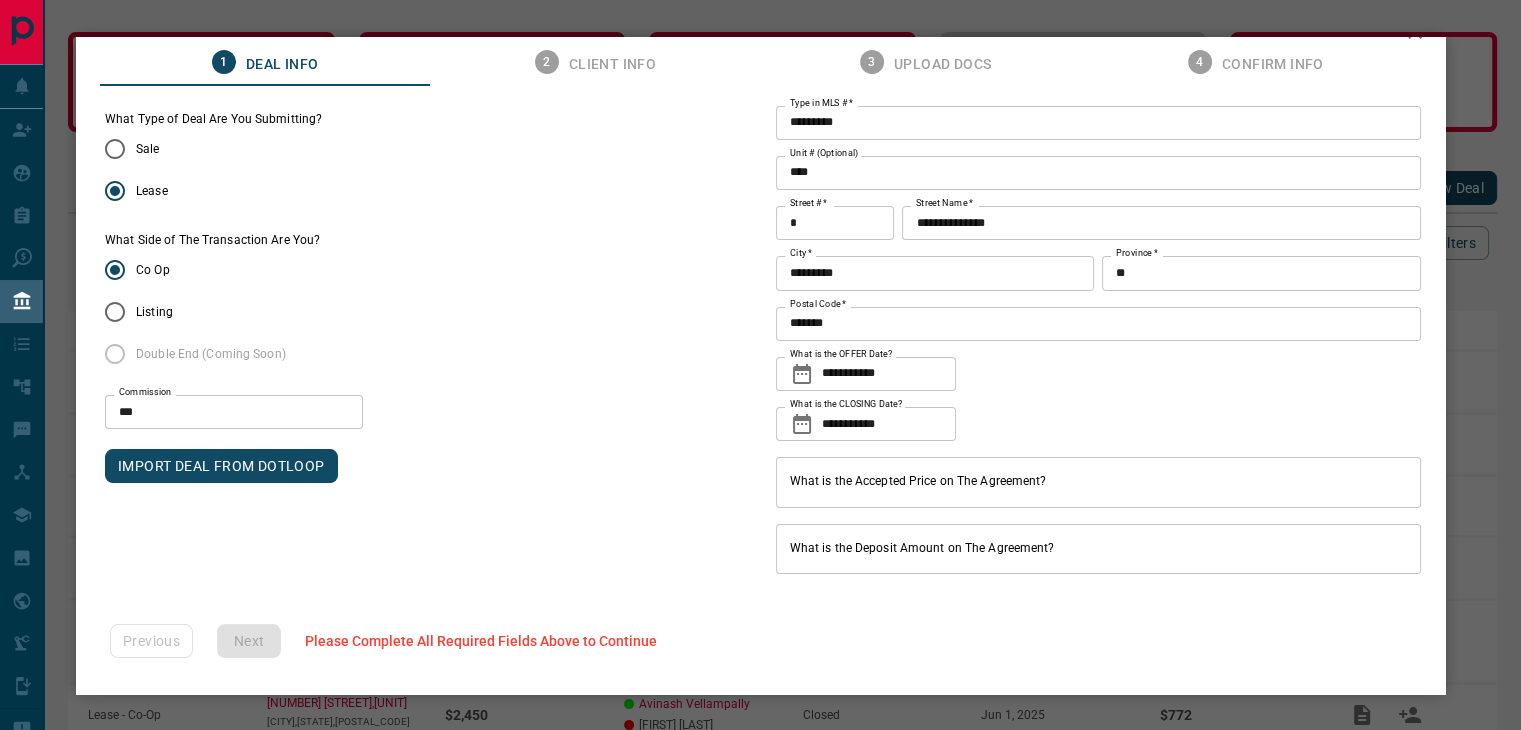 type on "**********" 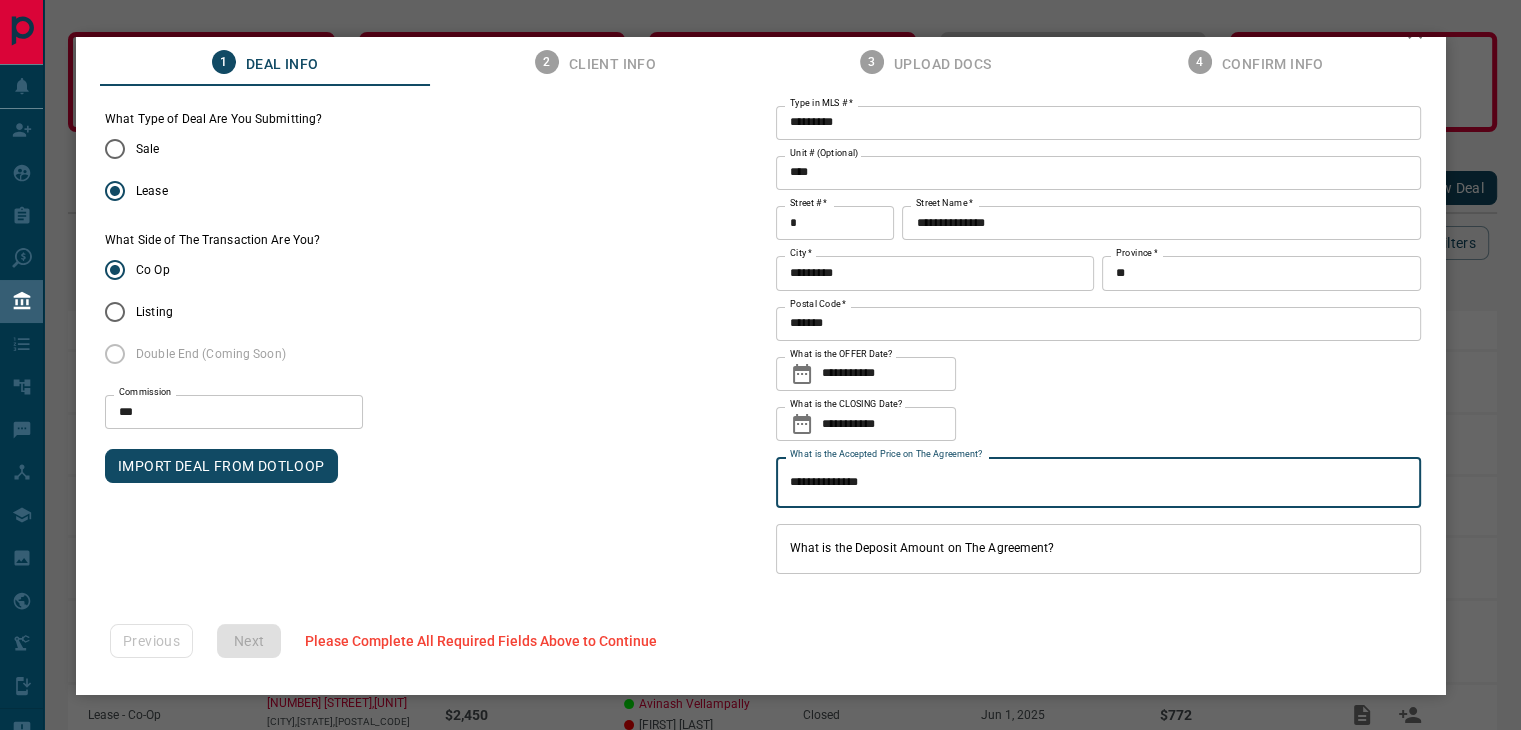 type on "**********" 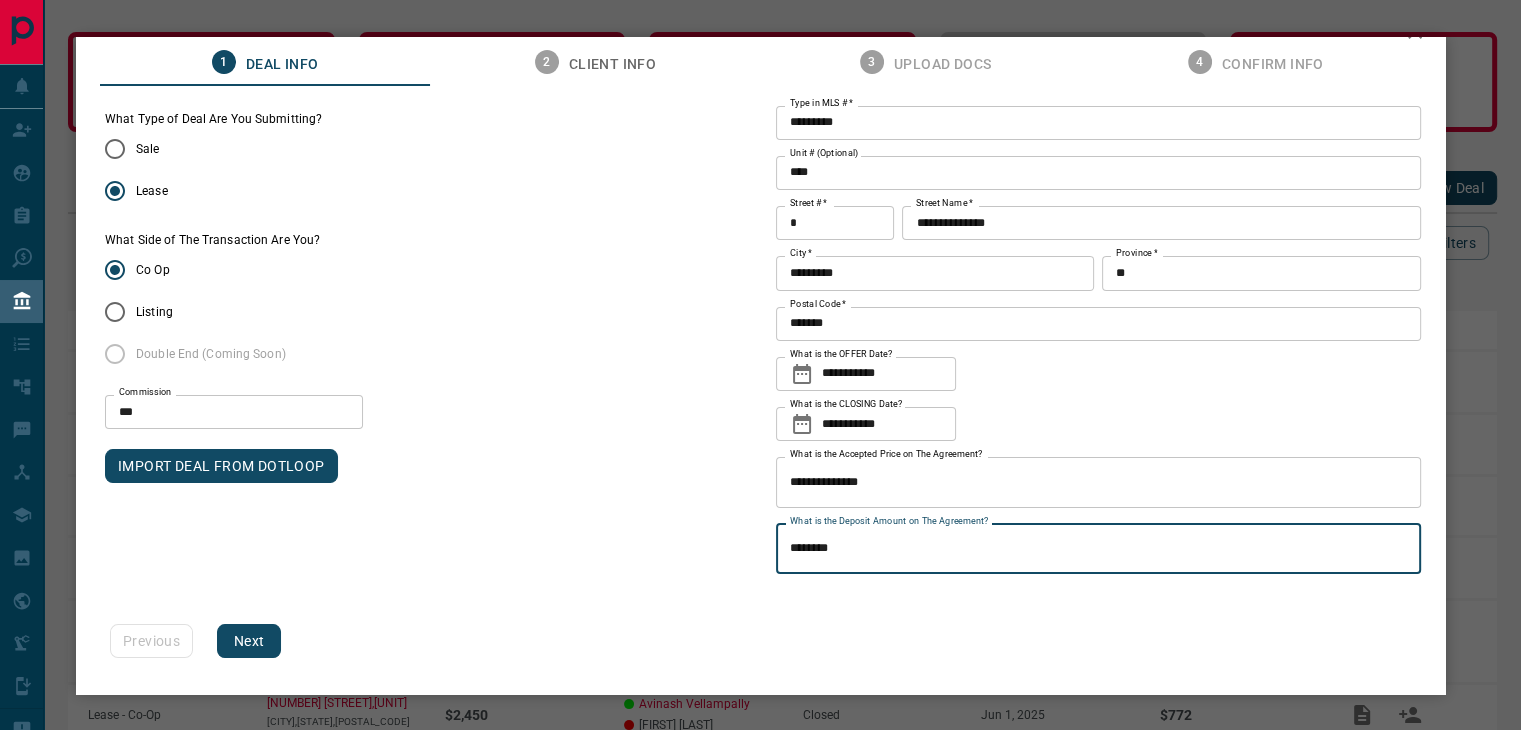 type on "********" 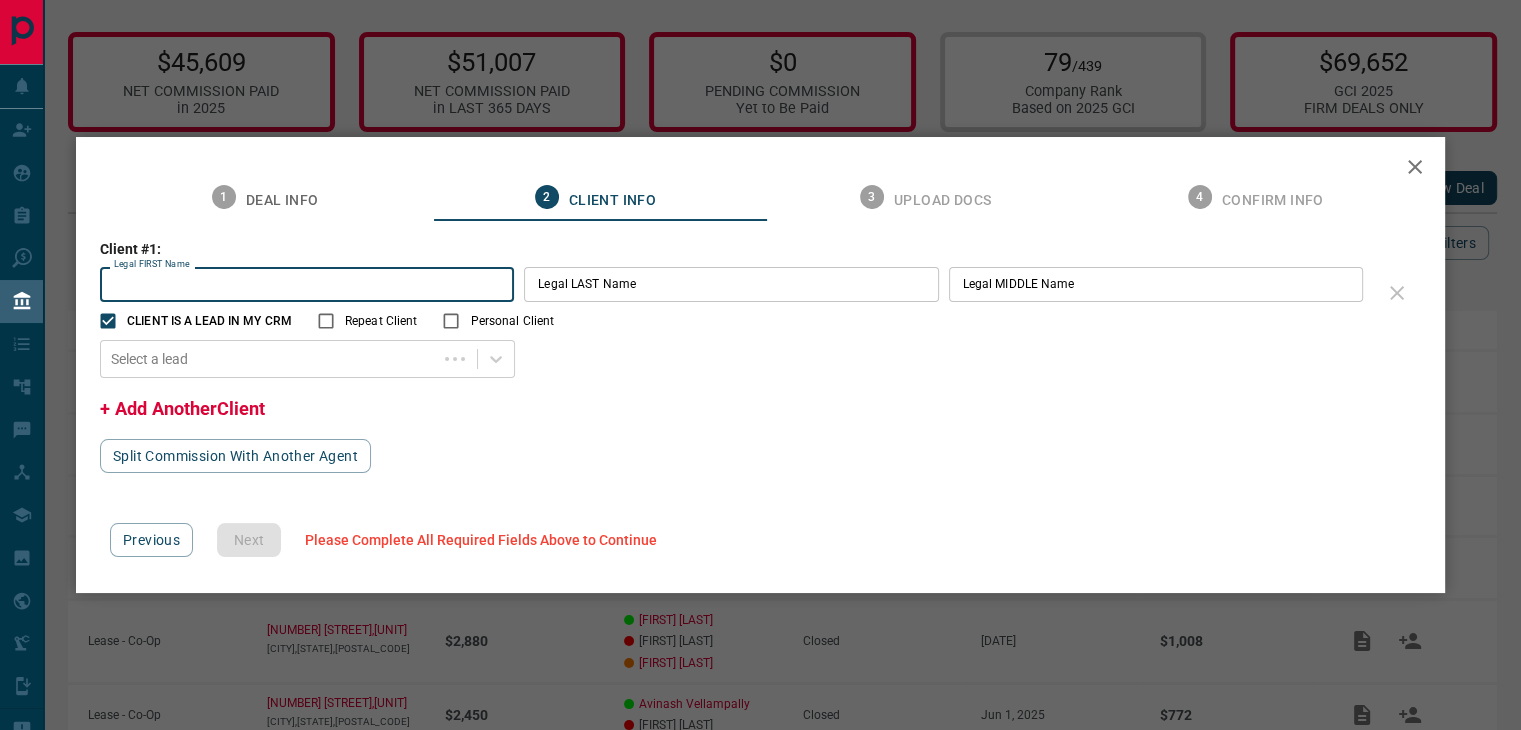 scroll, scrollTop: 0, scrollLeft: 0, axis: both 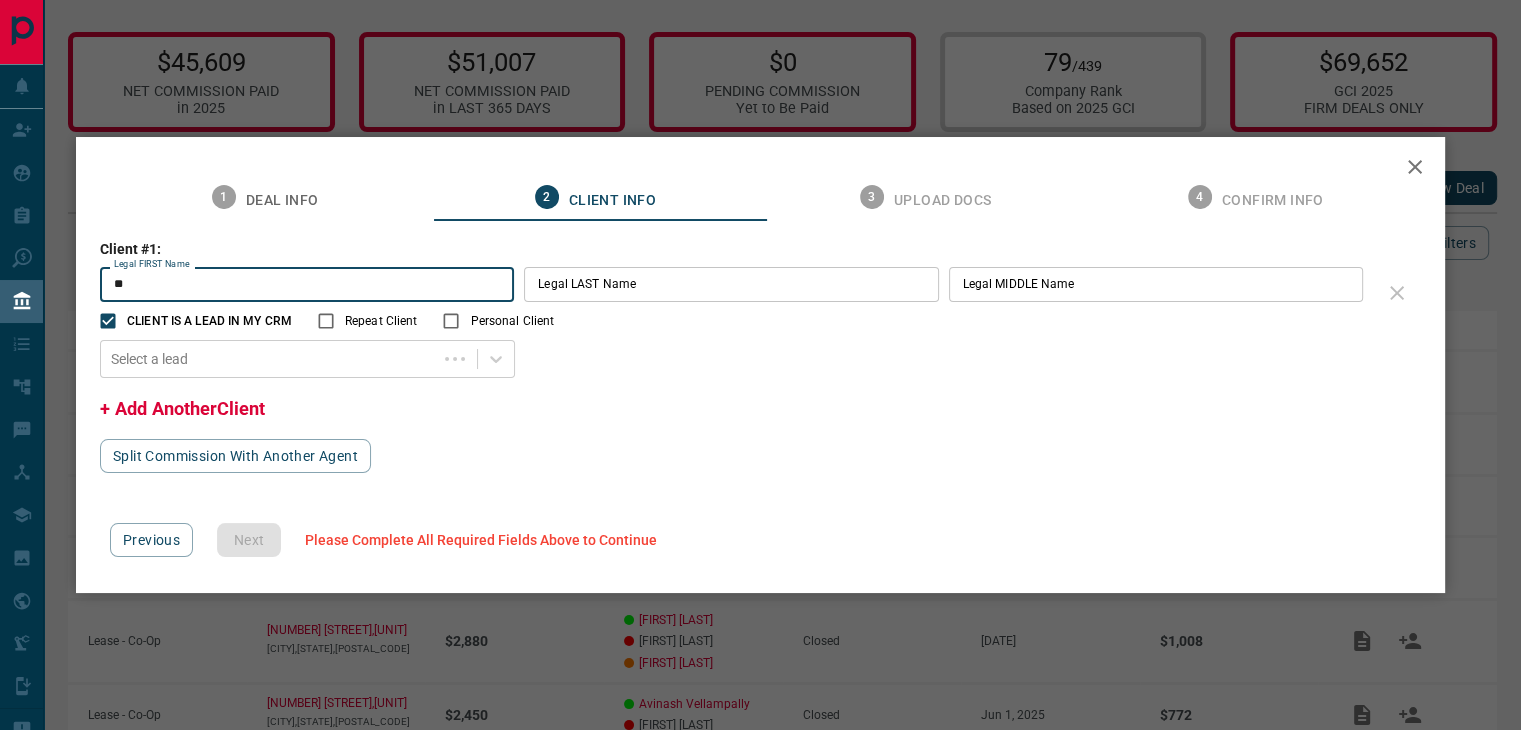type on "*" 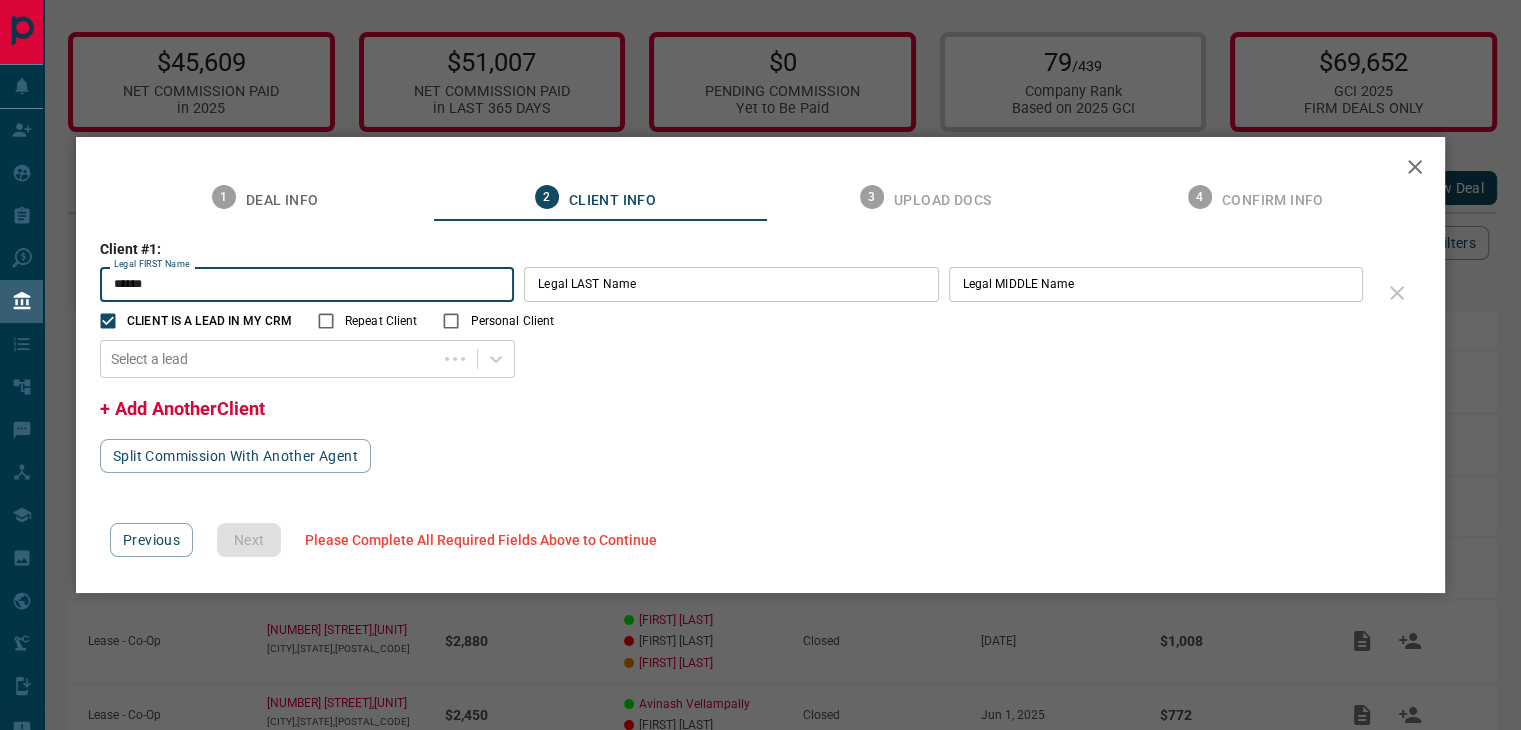 type on "******" 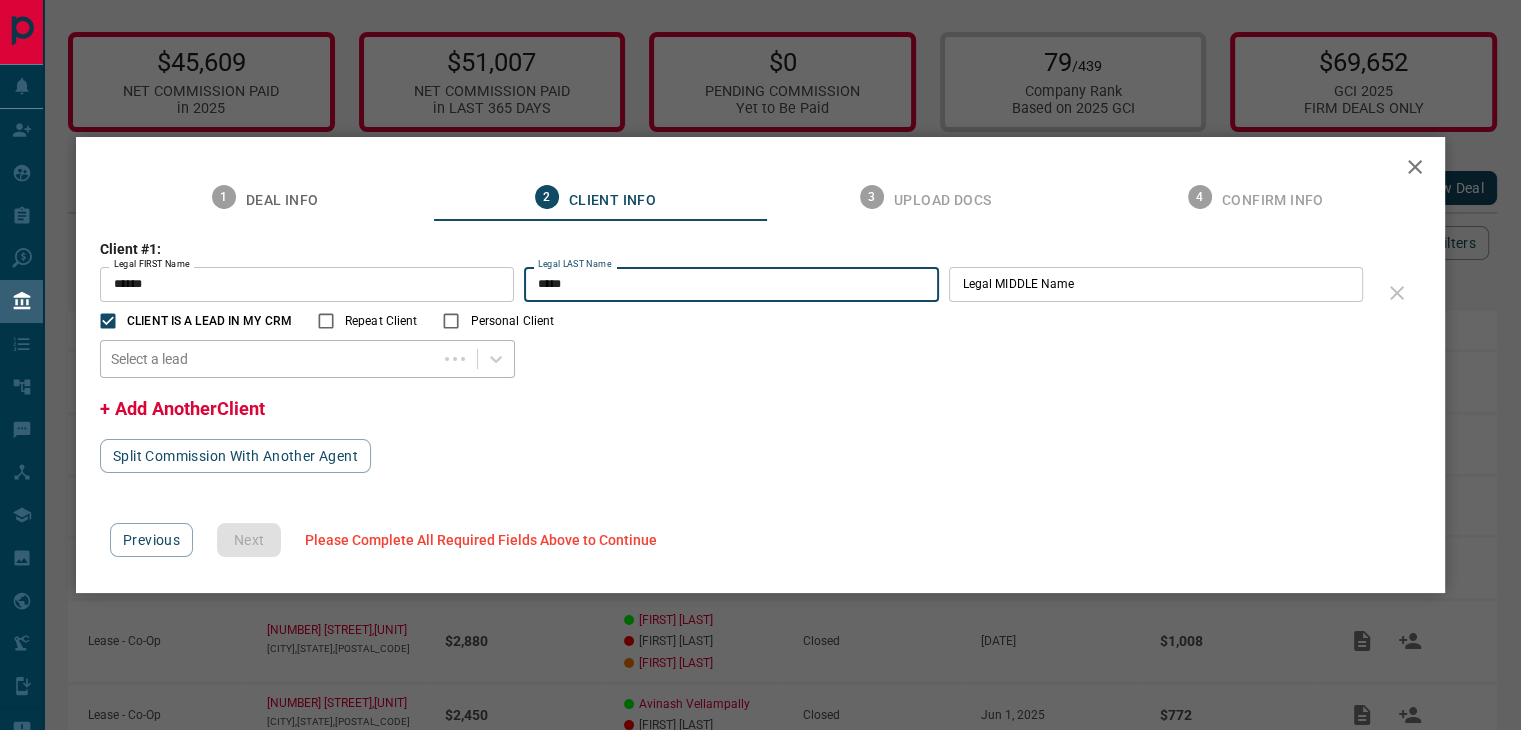 type on "*****" 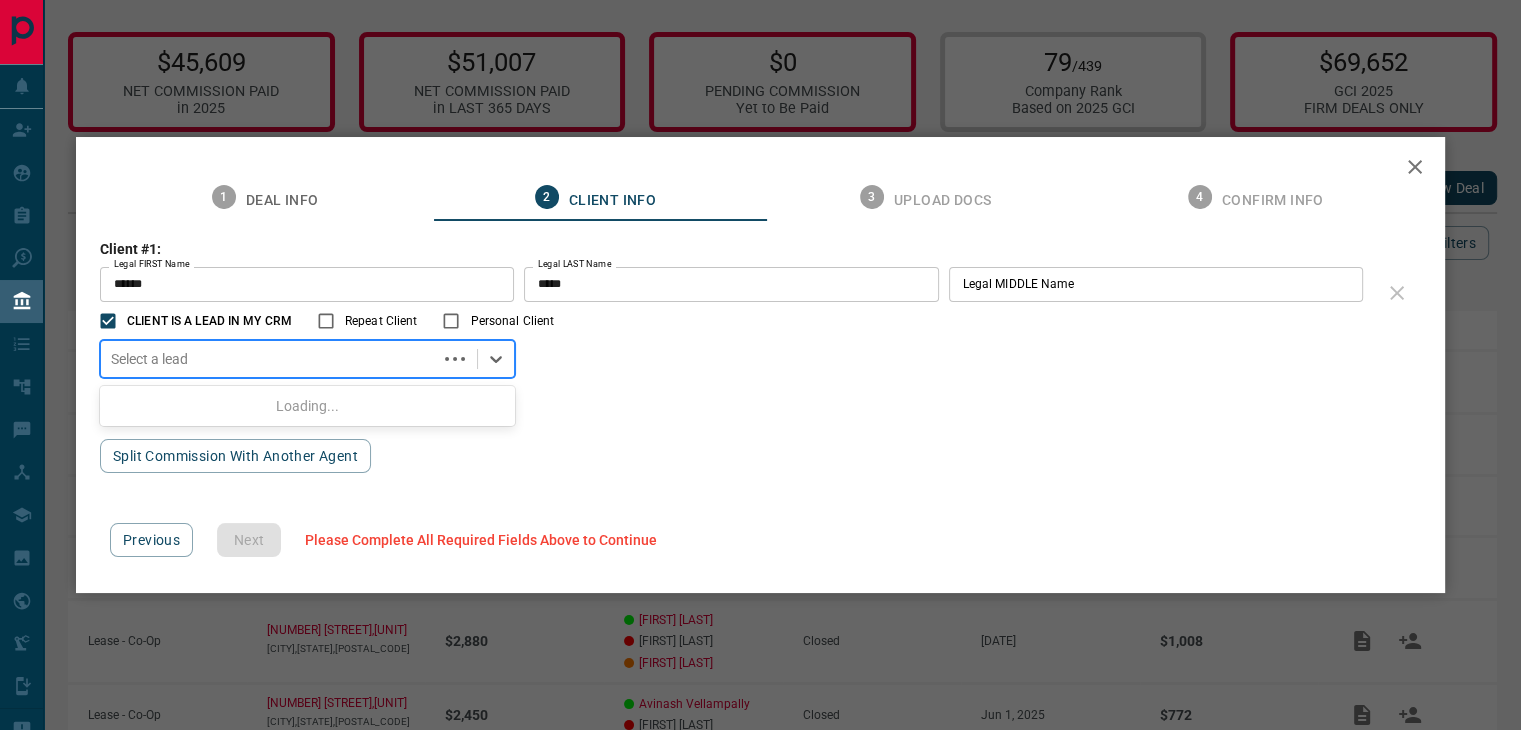 click at bounding box center [269, 359] 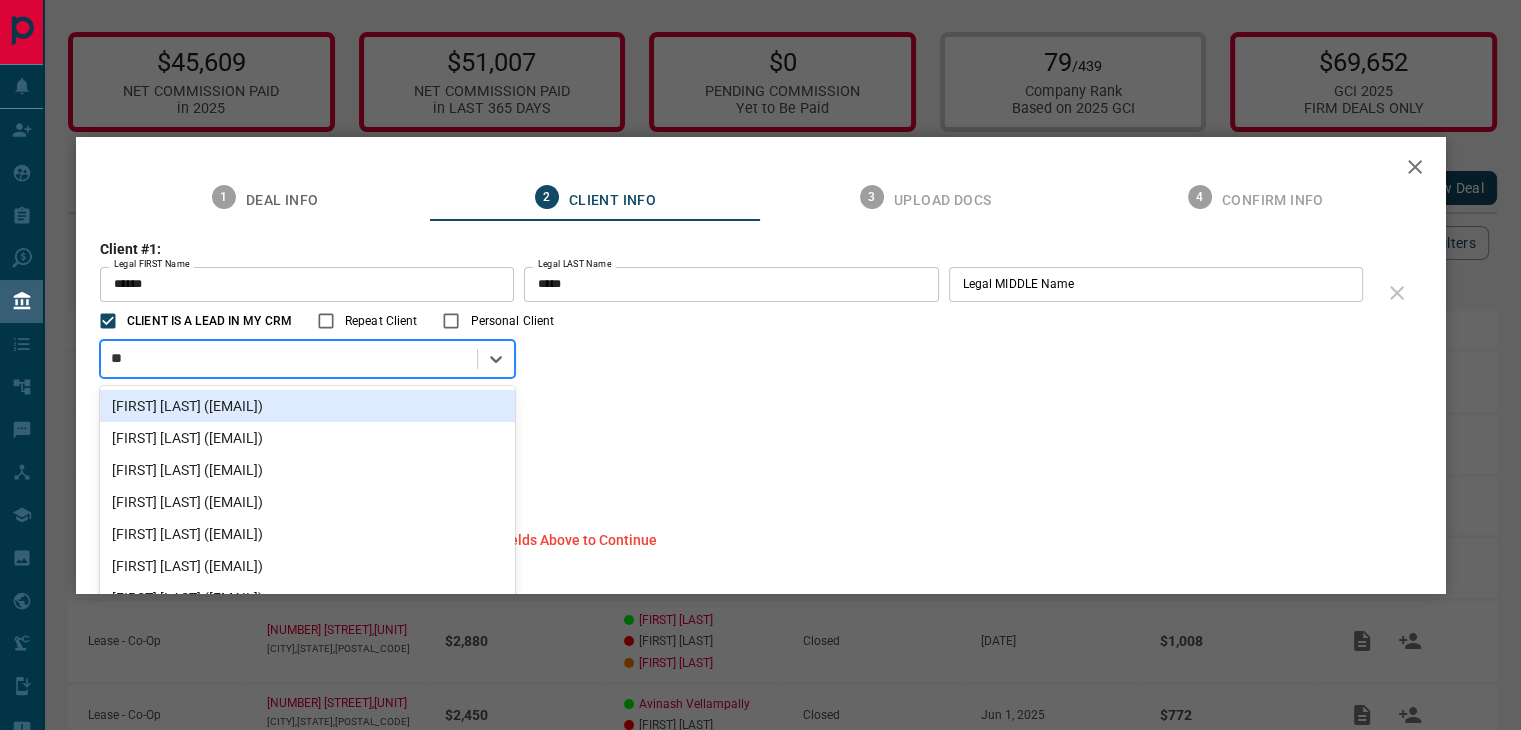 type on "***" 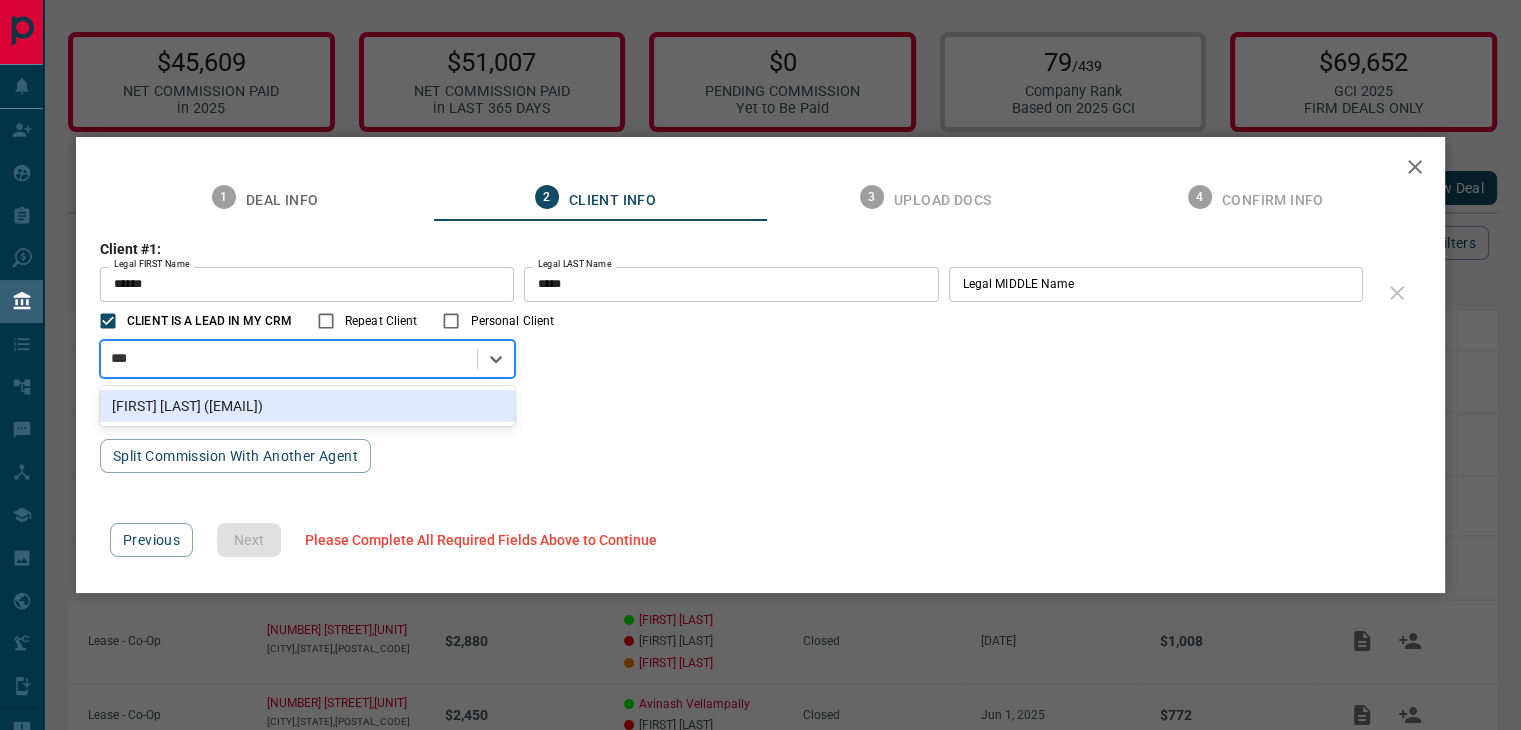 click on "[FIRST] [LAST] ([EMAIL])" at bounding box center [307, 406] 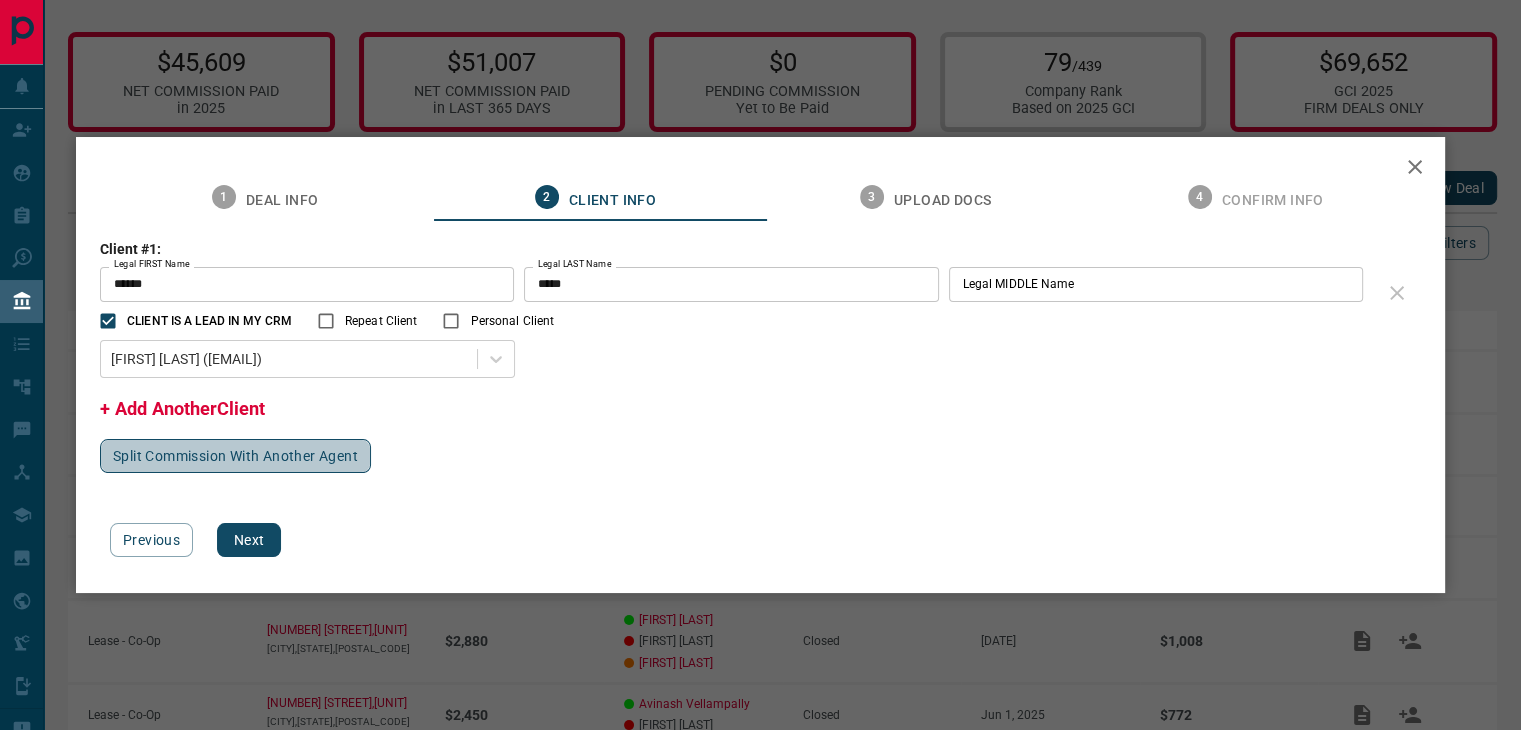 click on "Split Commission With Another Agent" at bounding box center (235, 456) 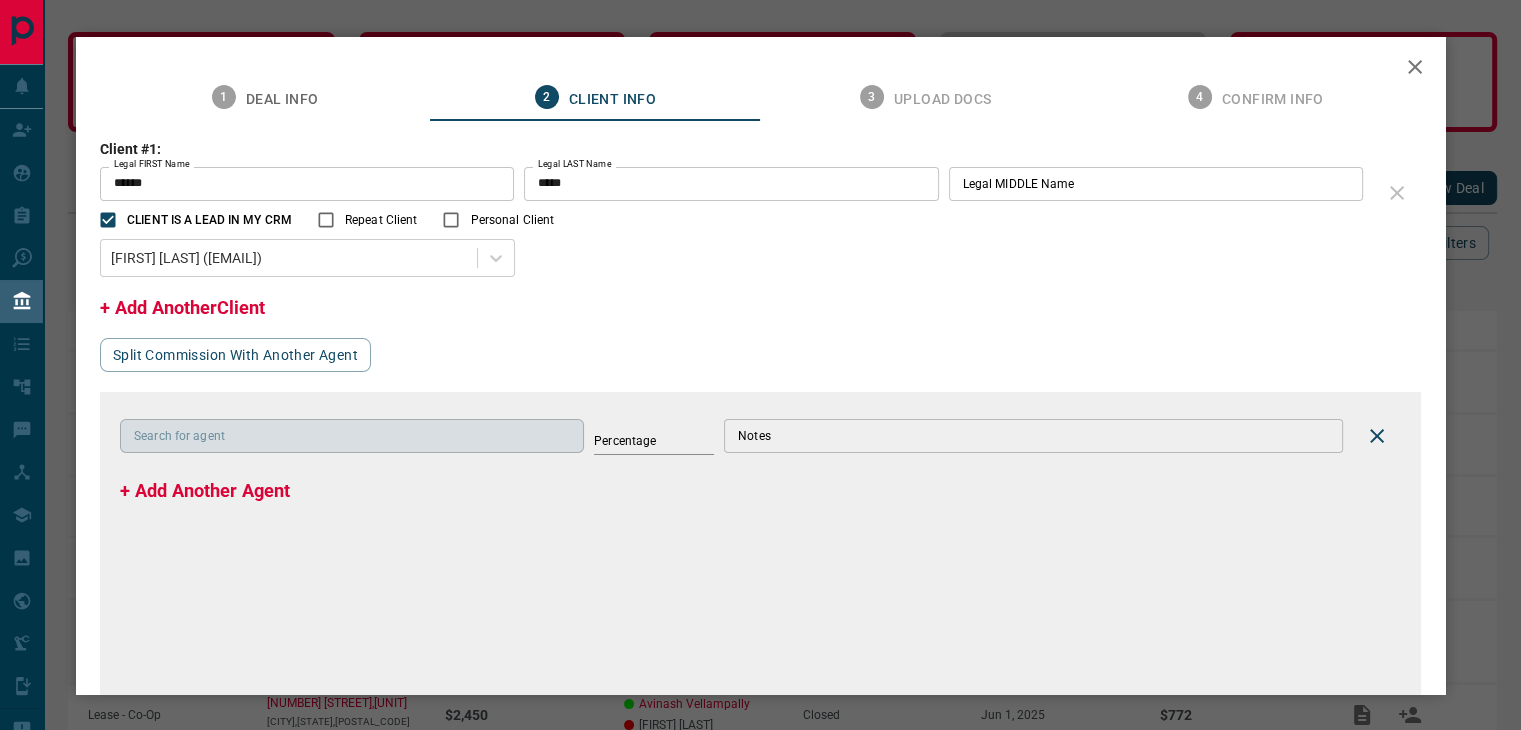 click on "Search for agent" at bounding box center (350, 436) 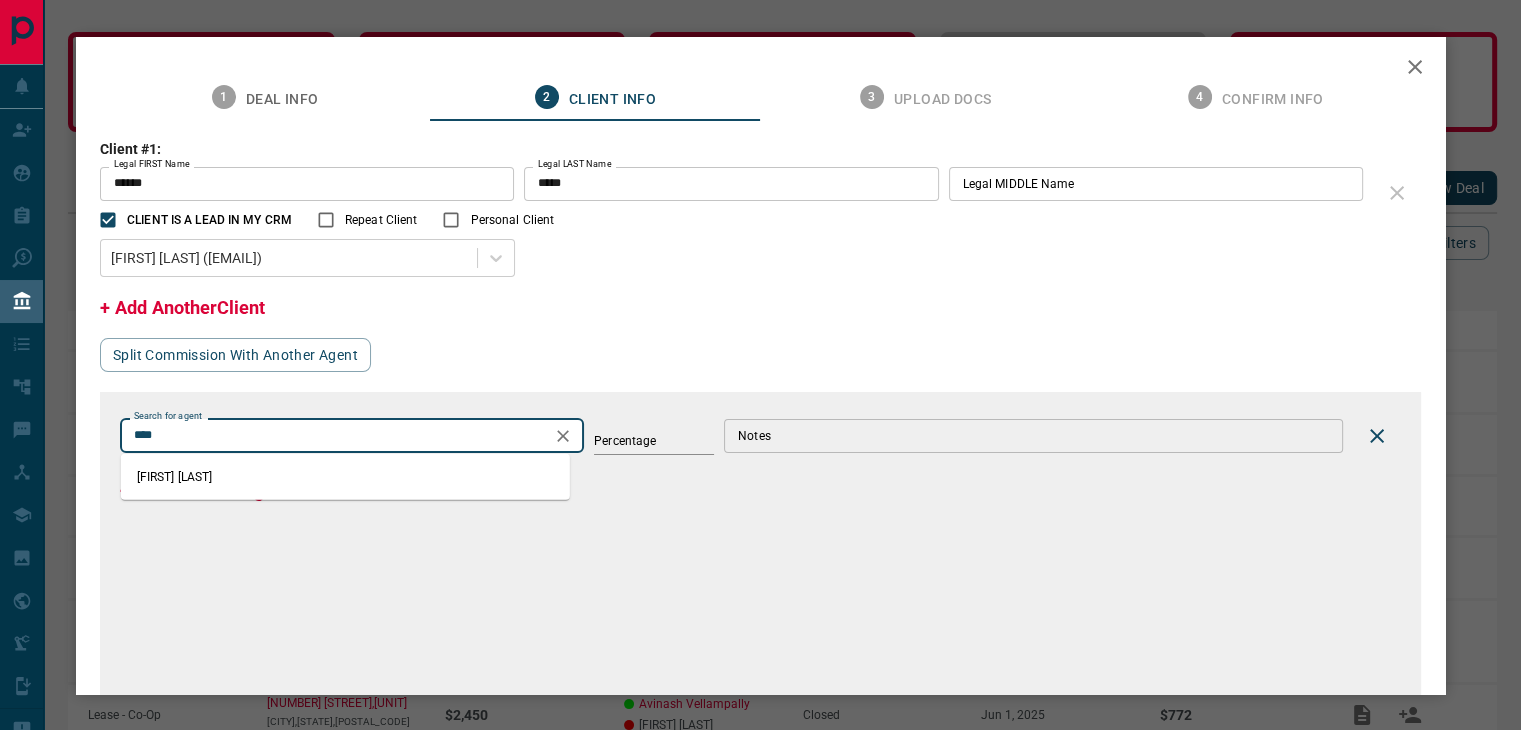 click on "[FIRST] [LAST]" at bounding box center (345, 477) 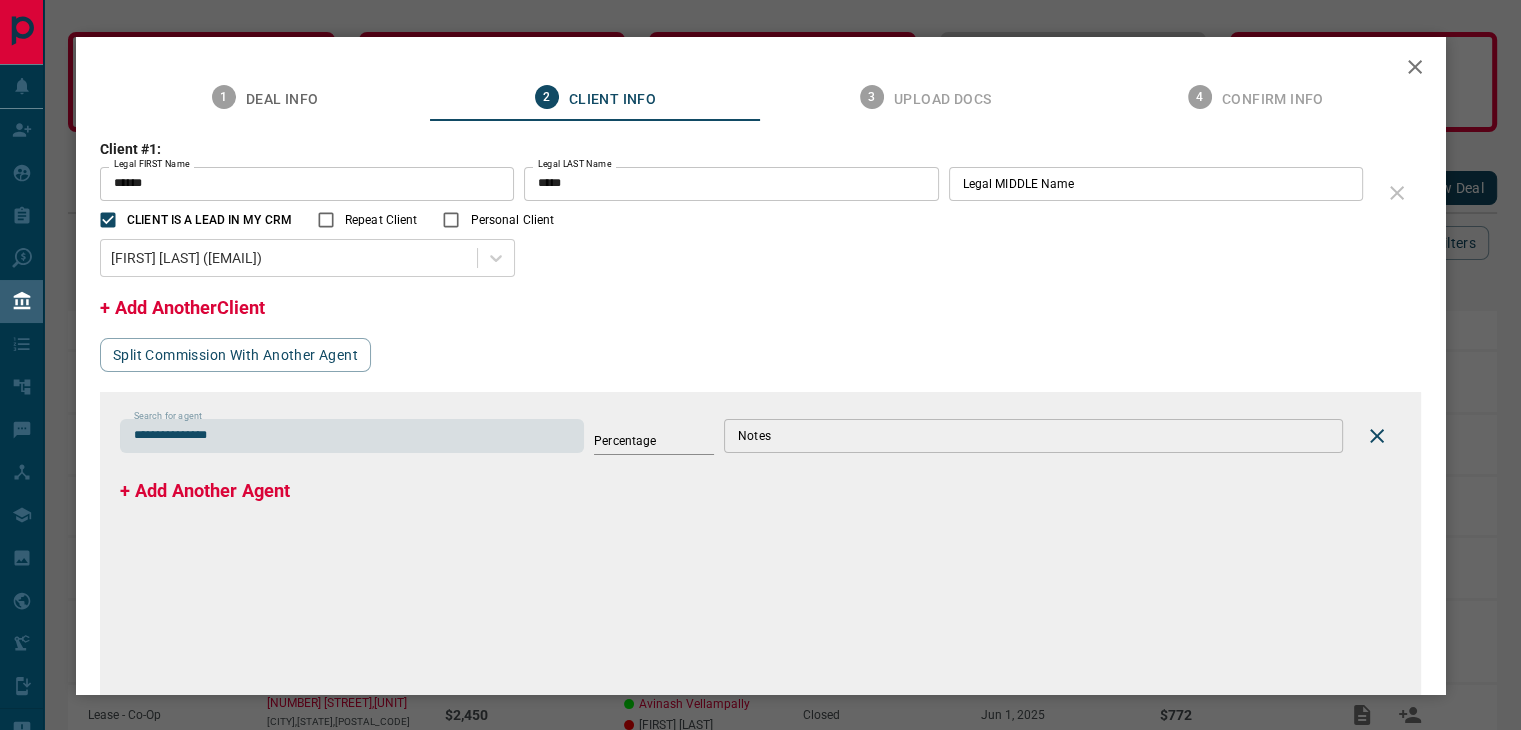 click on "Percentage" at bounding box center (654, 443) 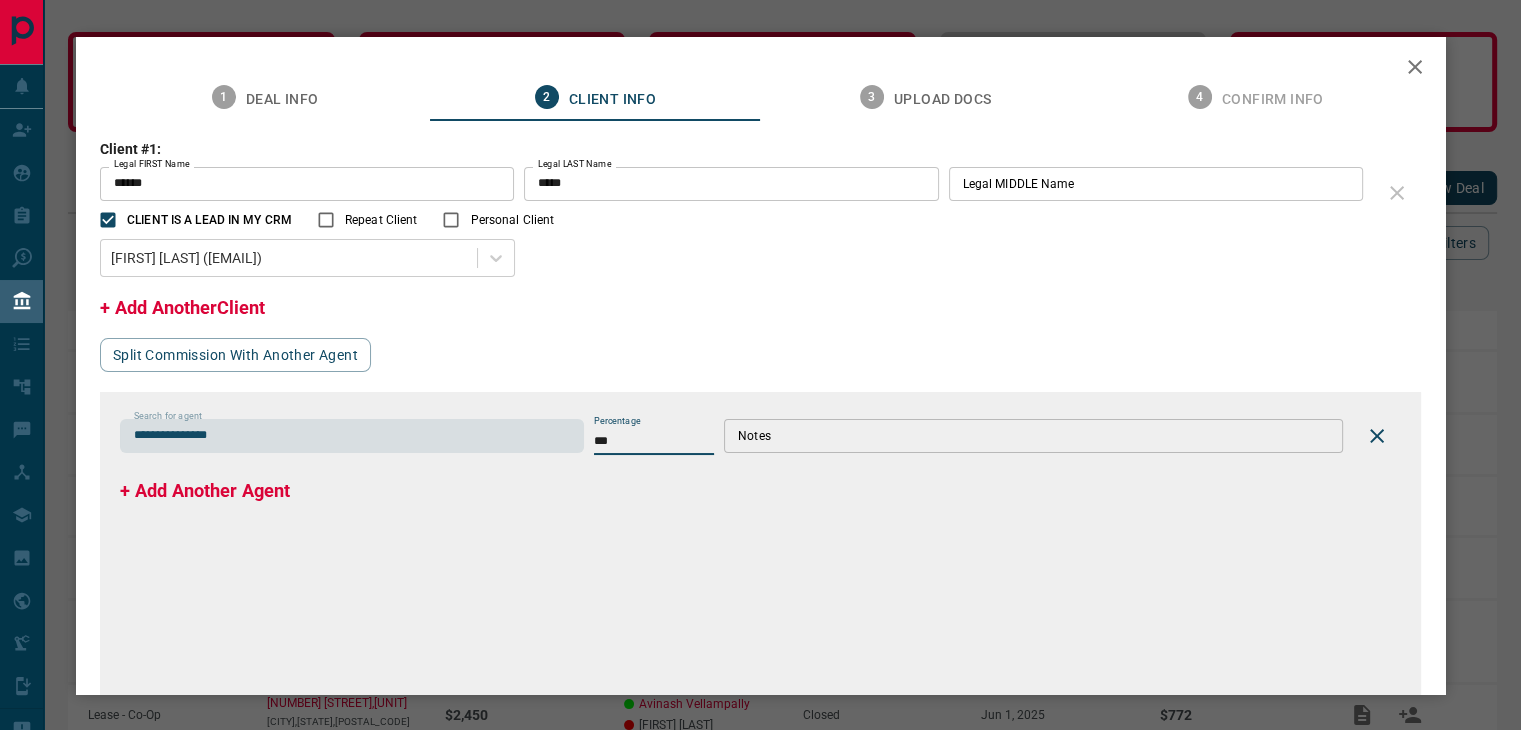 type on "***" 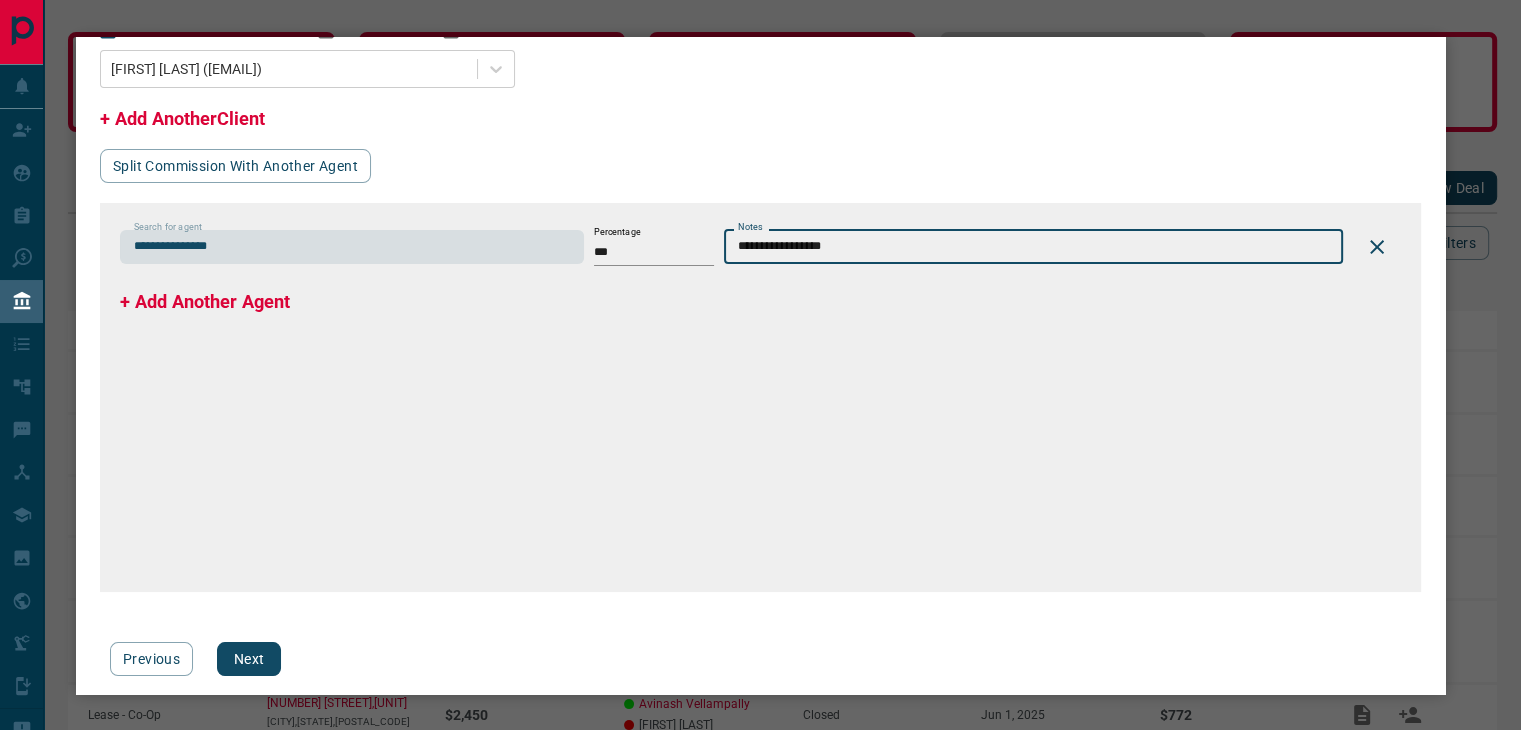scroll, scrollTop: 208, scrollLeft: 0, axis: vertical 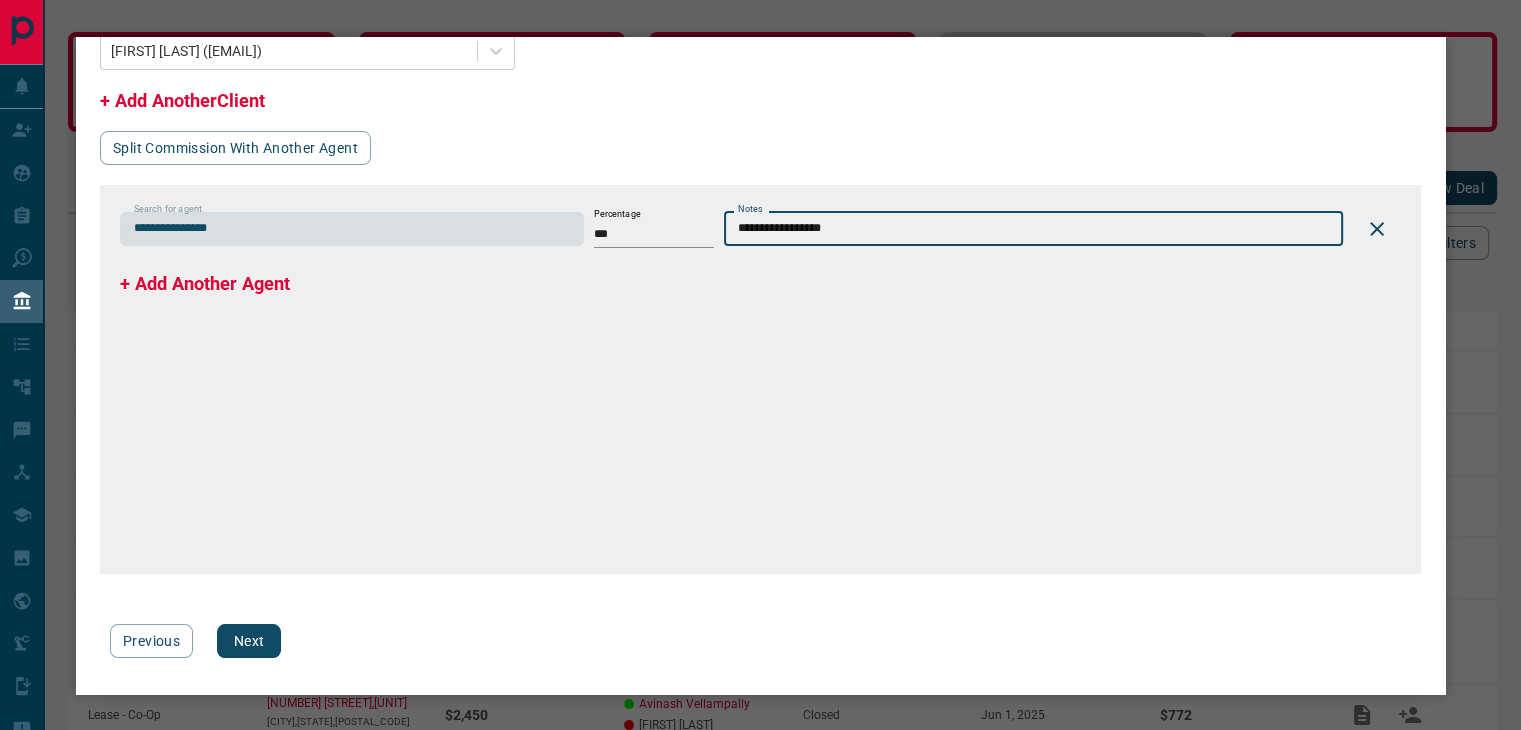 type on "**********" 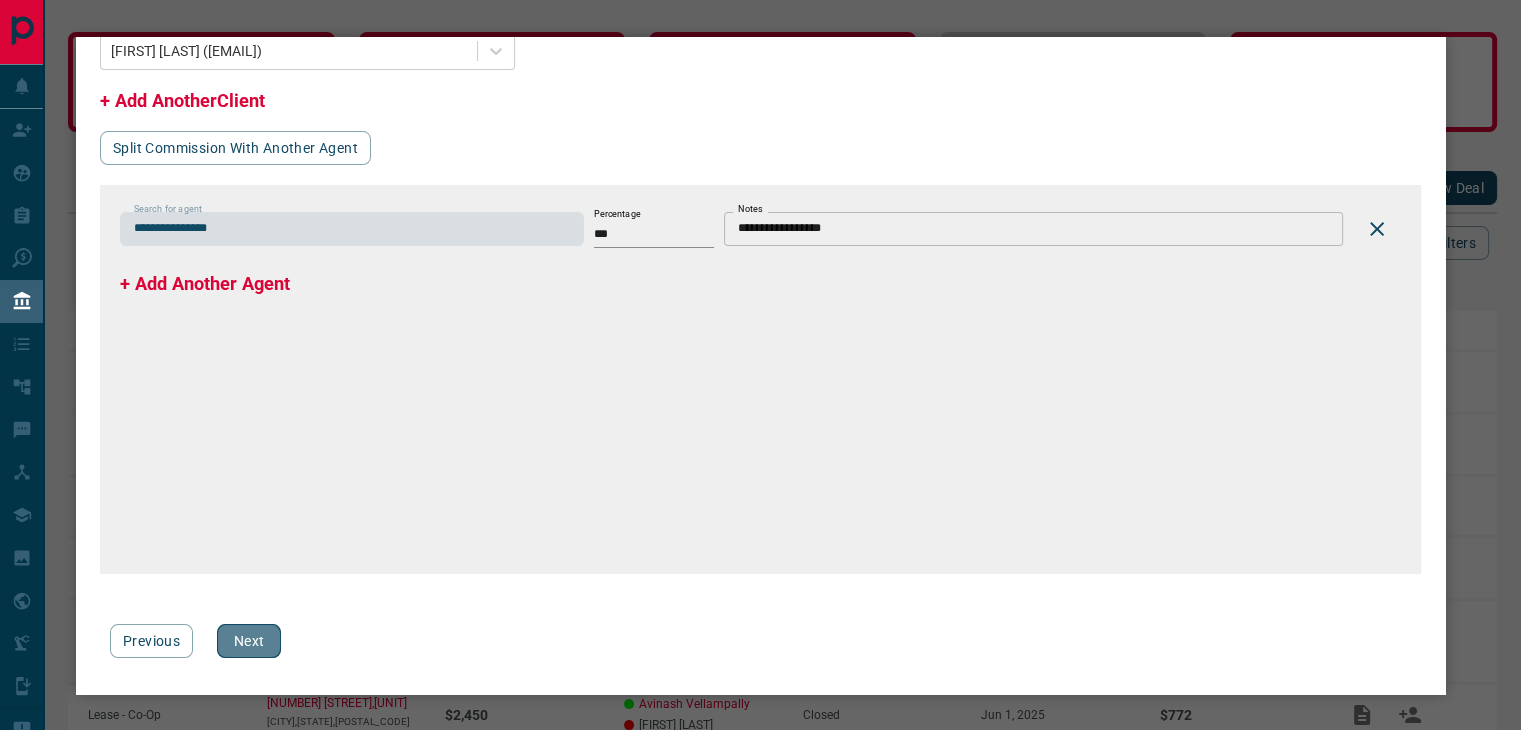 click on "Next" at bounding box center (249, 641) 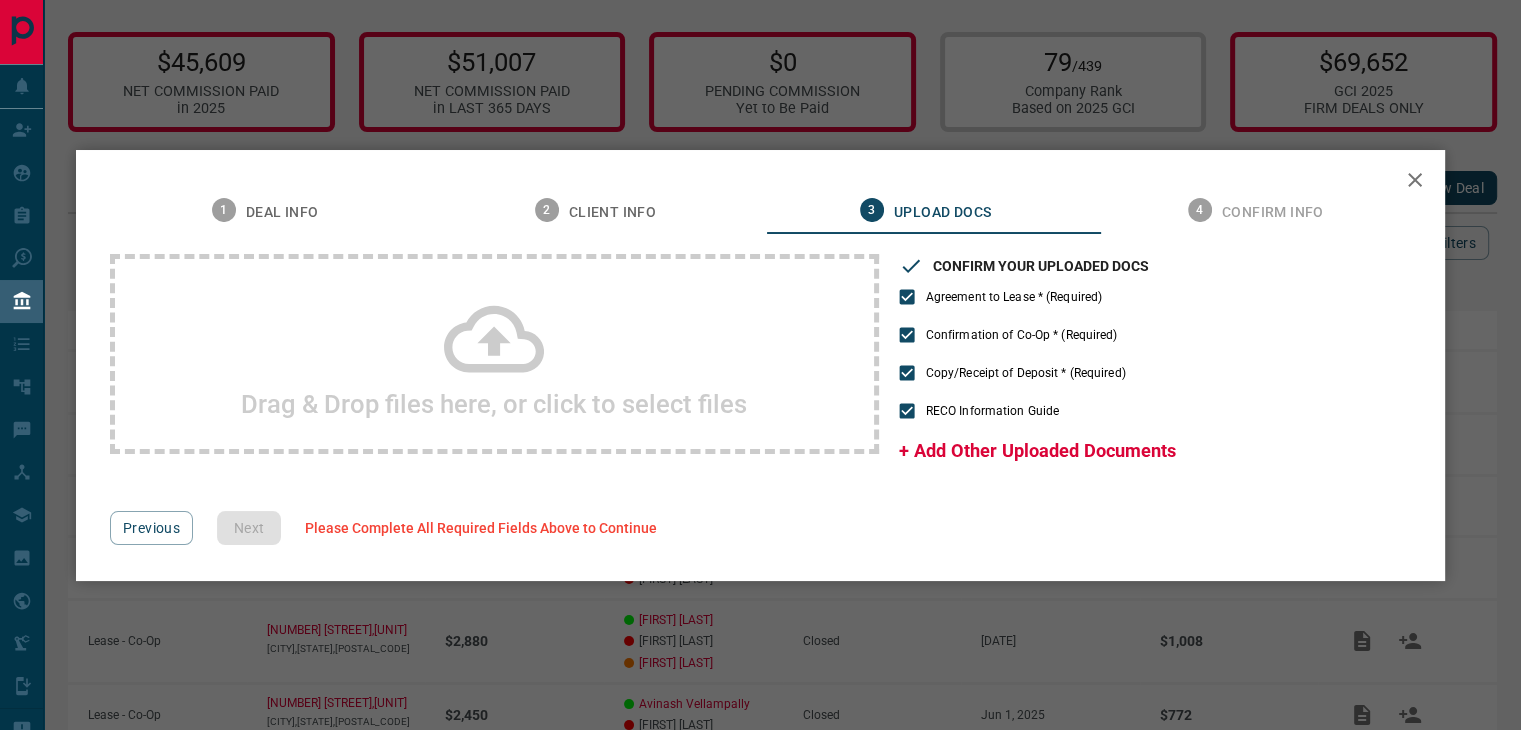 click on "+ Add Other Uploaded Documents" at bounding box center [1037, 450] 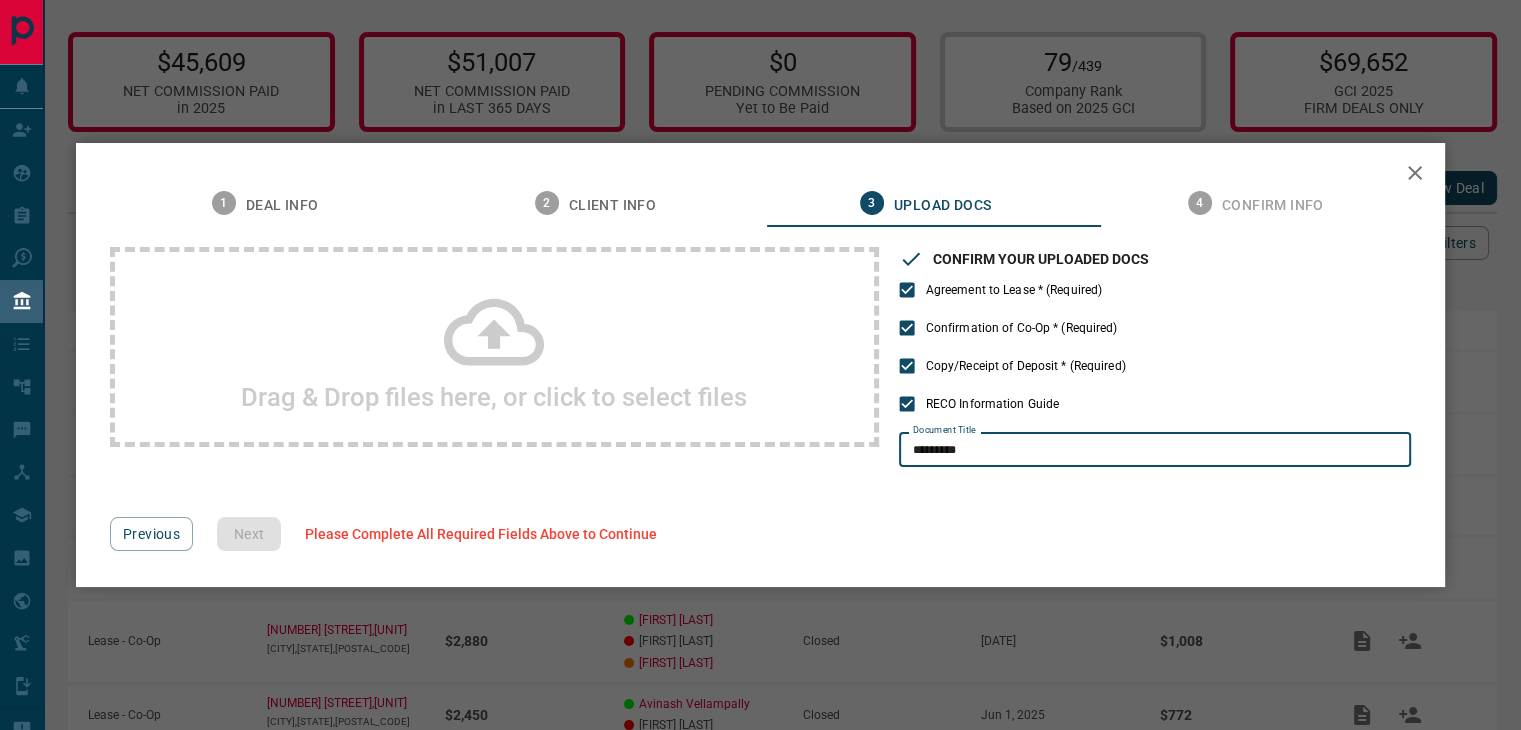type on "**********" 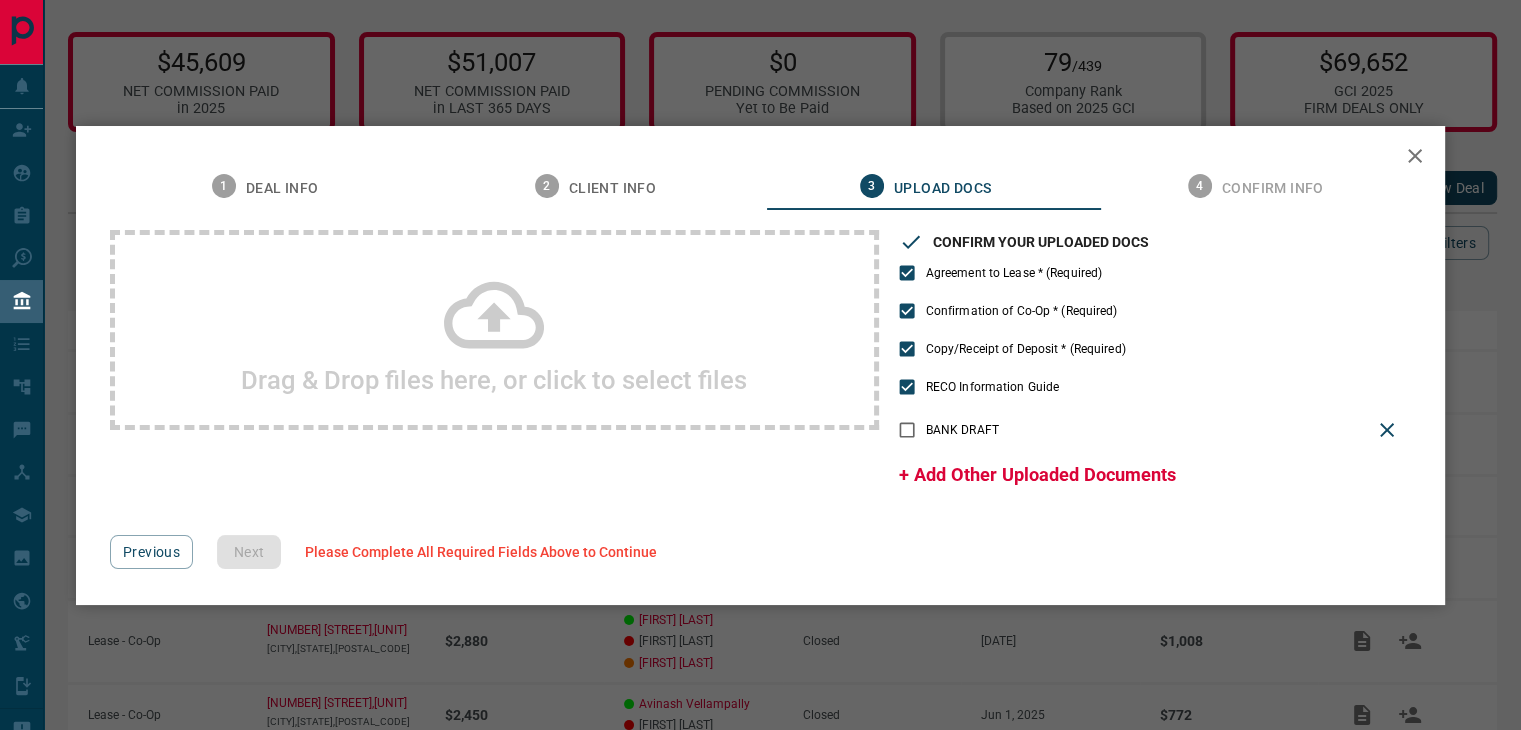 click on "+ Add Other Uploaded Documents" at bounding box center (1037, 474) 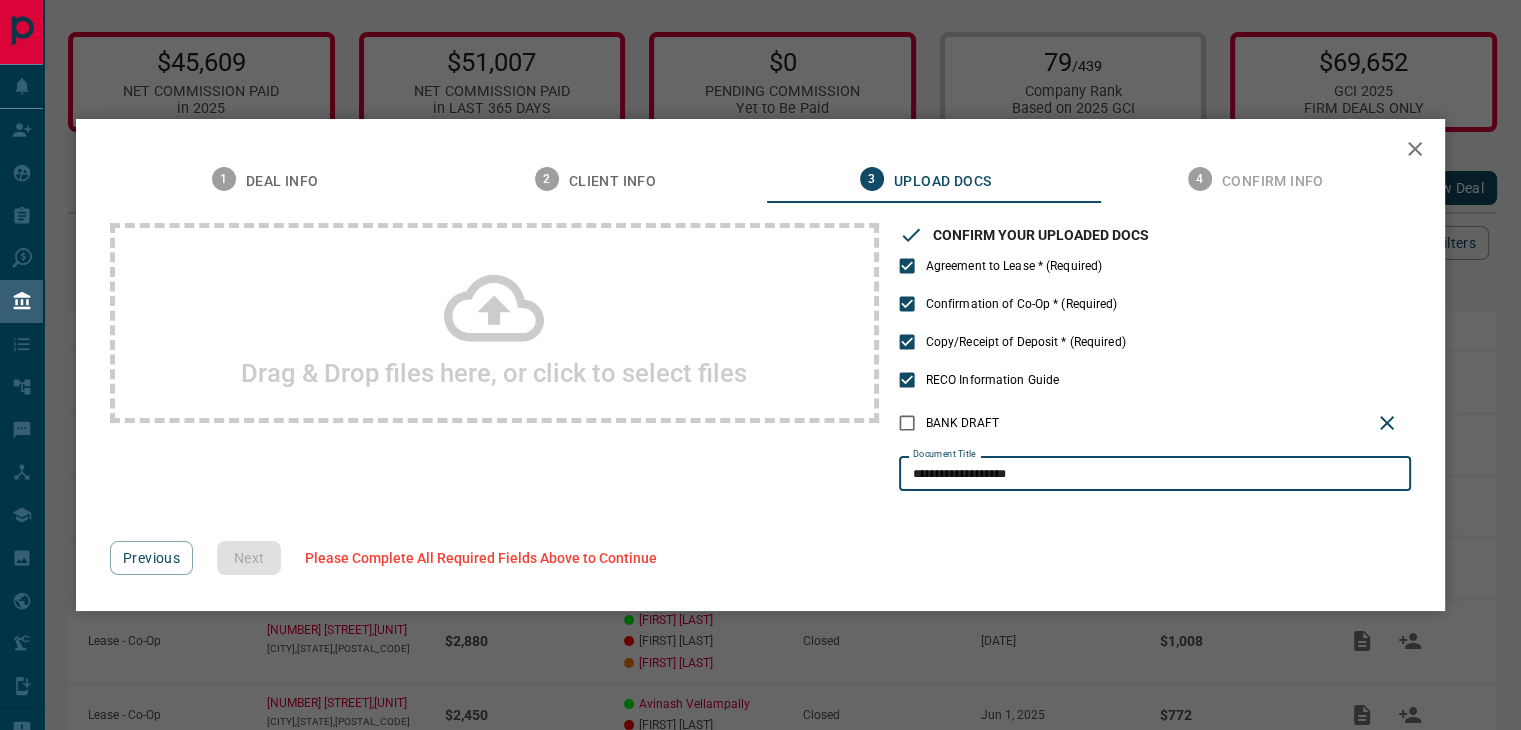 type on "**********" 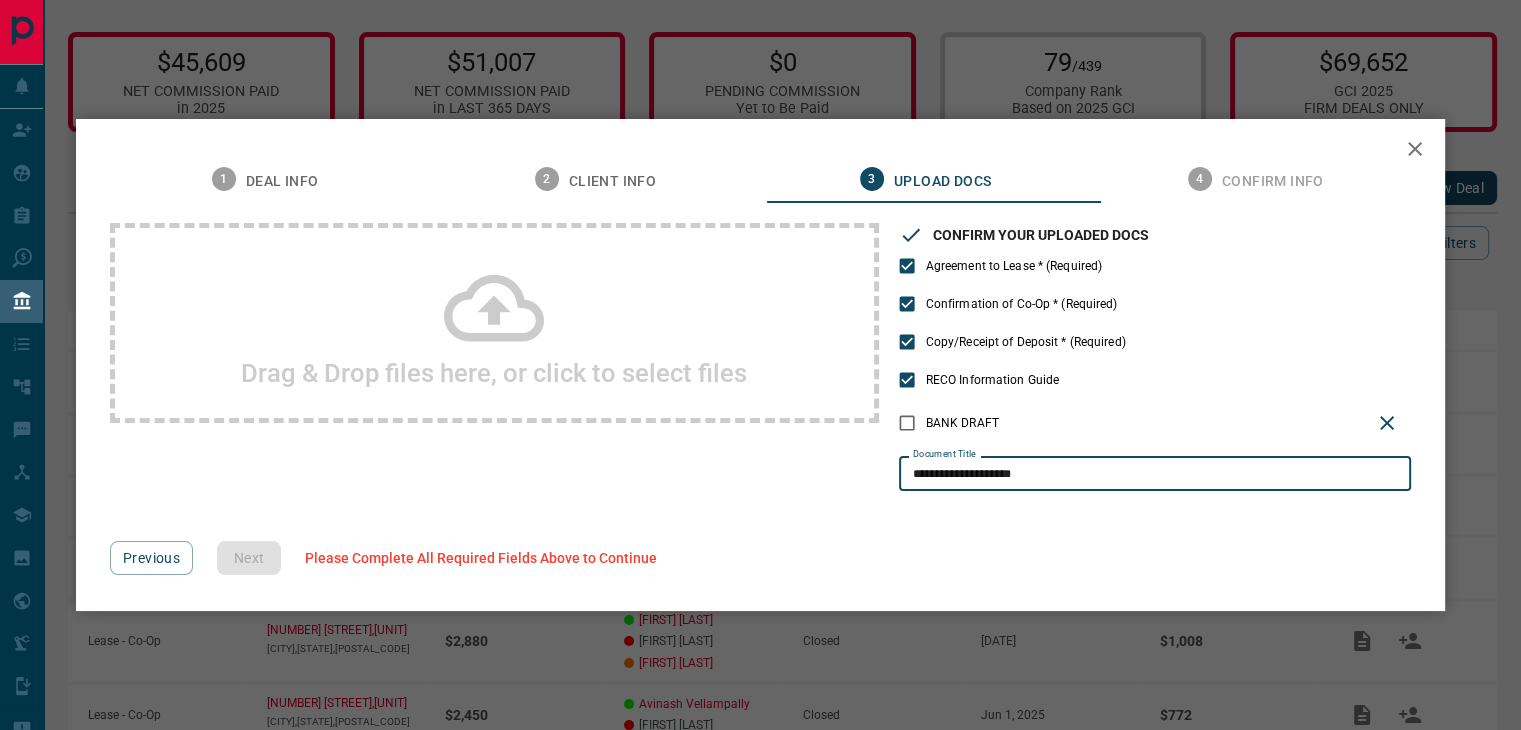 click on "**********" at bounding box center [760, 365] 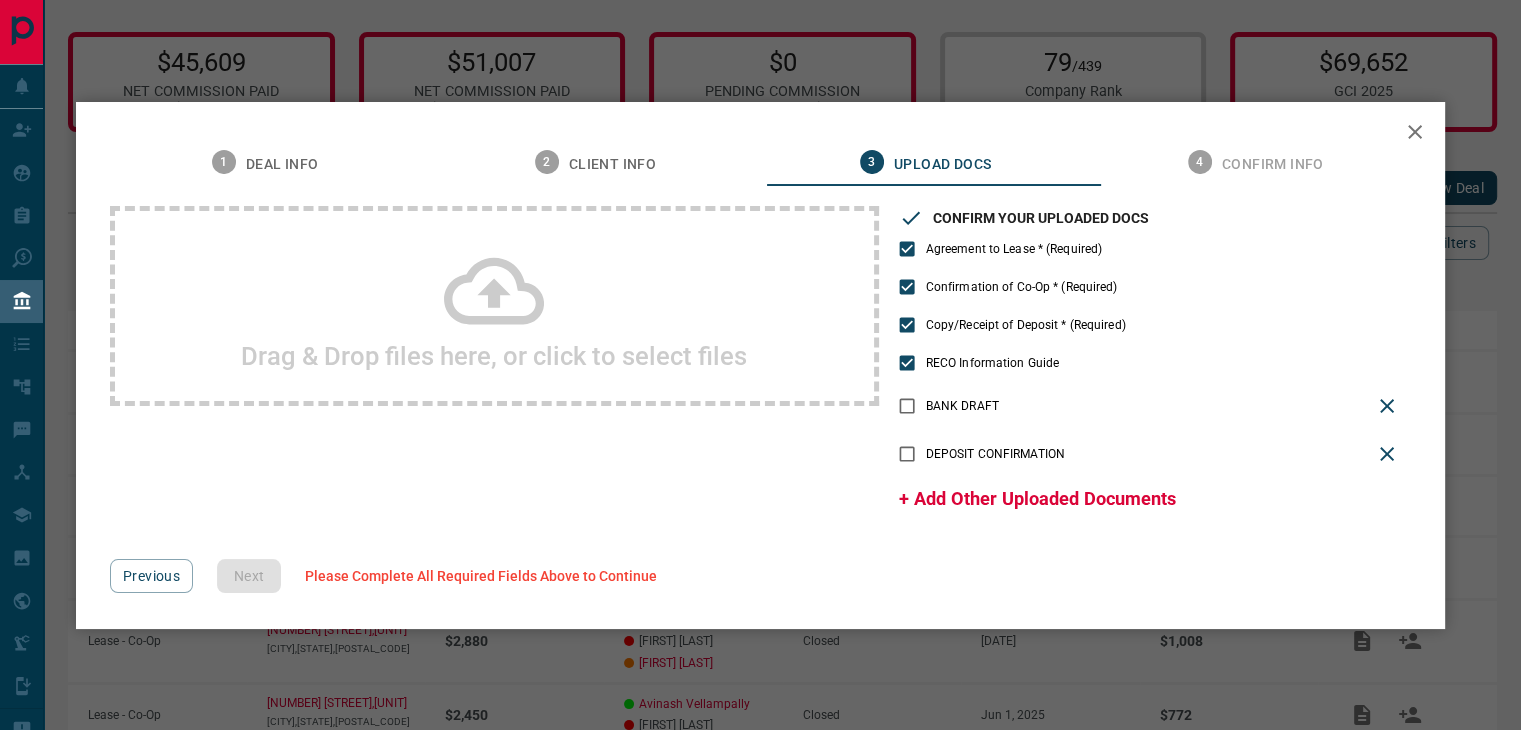 click on "+ Add Other Uploaded Documents" at bounding box center (1037, 498) 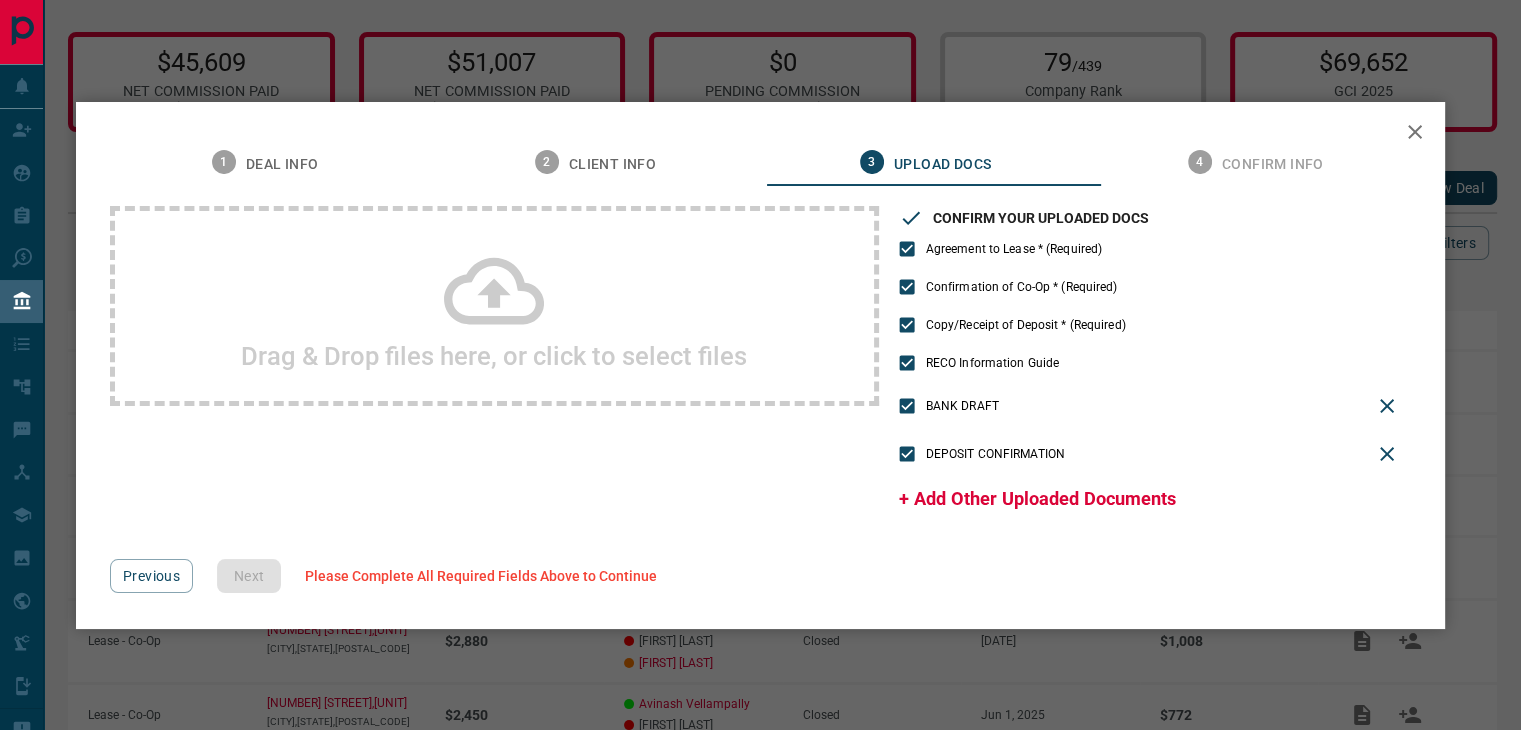 click on "+ Add Other Uploaded Documents" at bounding box center (1037, 498) 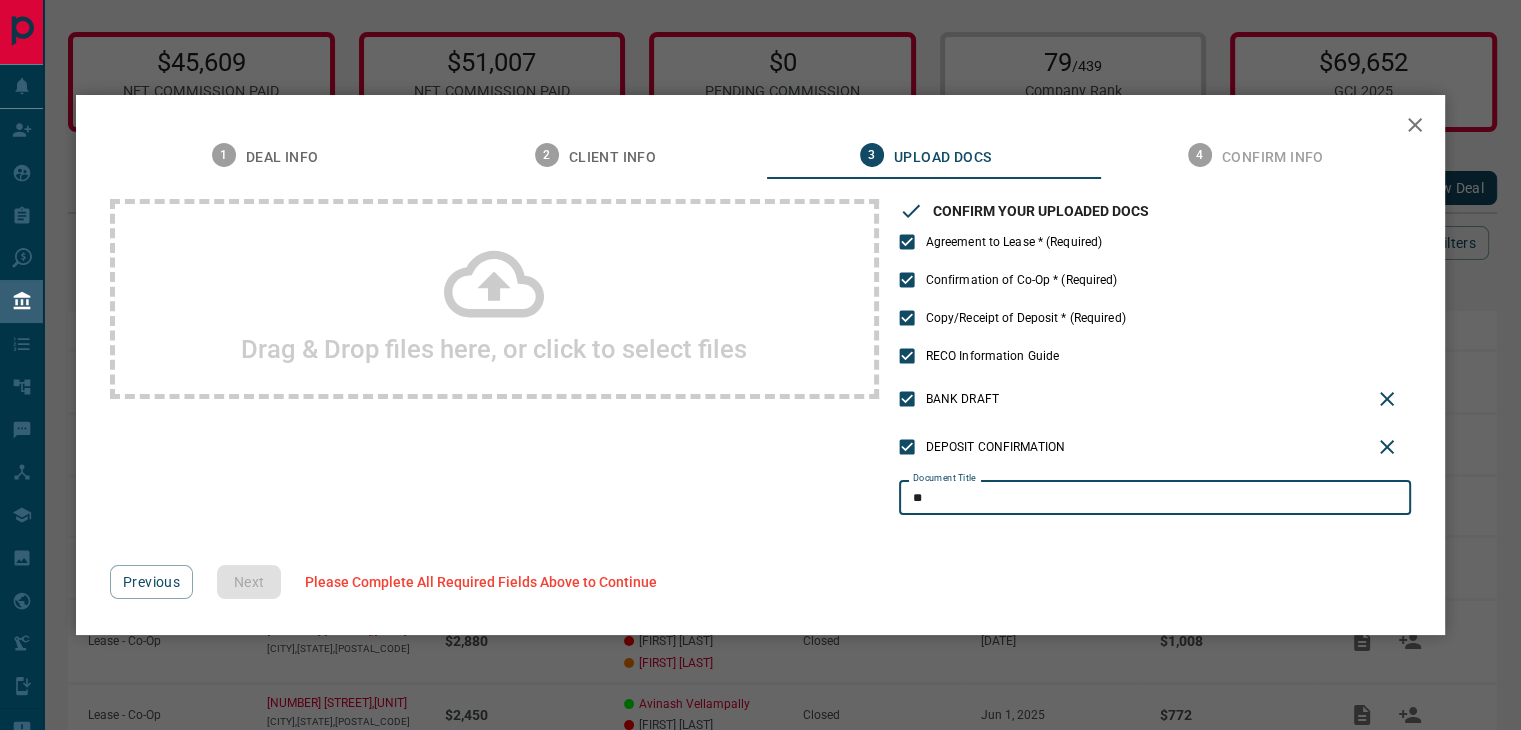 type on "***" 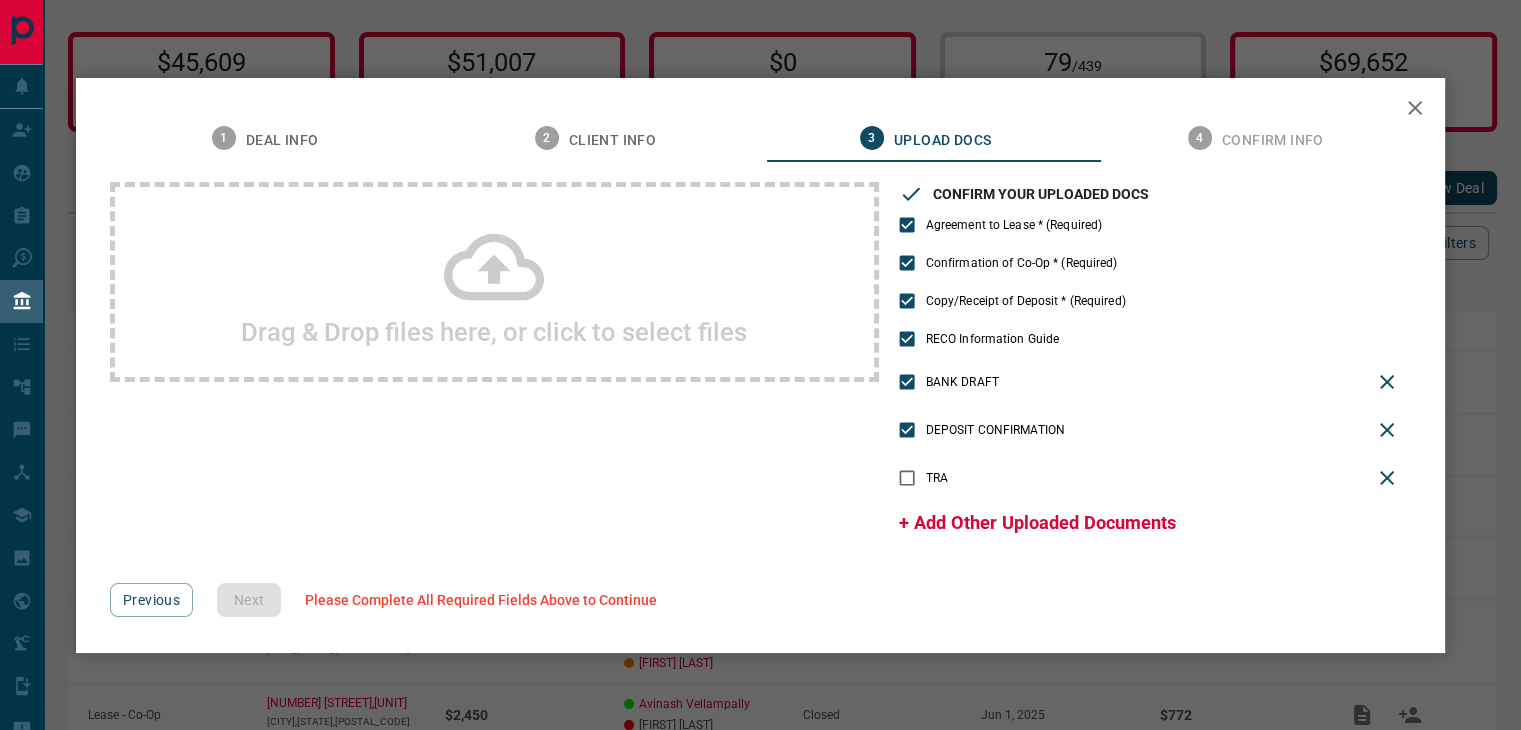 click on "DEPOSIT CONFIRMATION" at bounding box center (1155, 430) 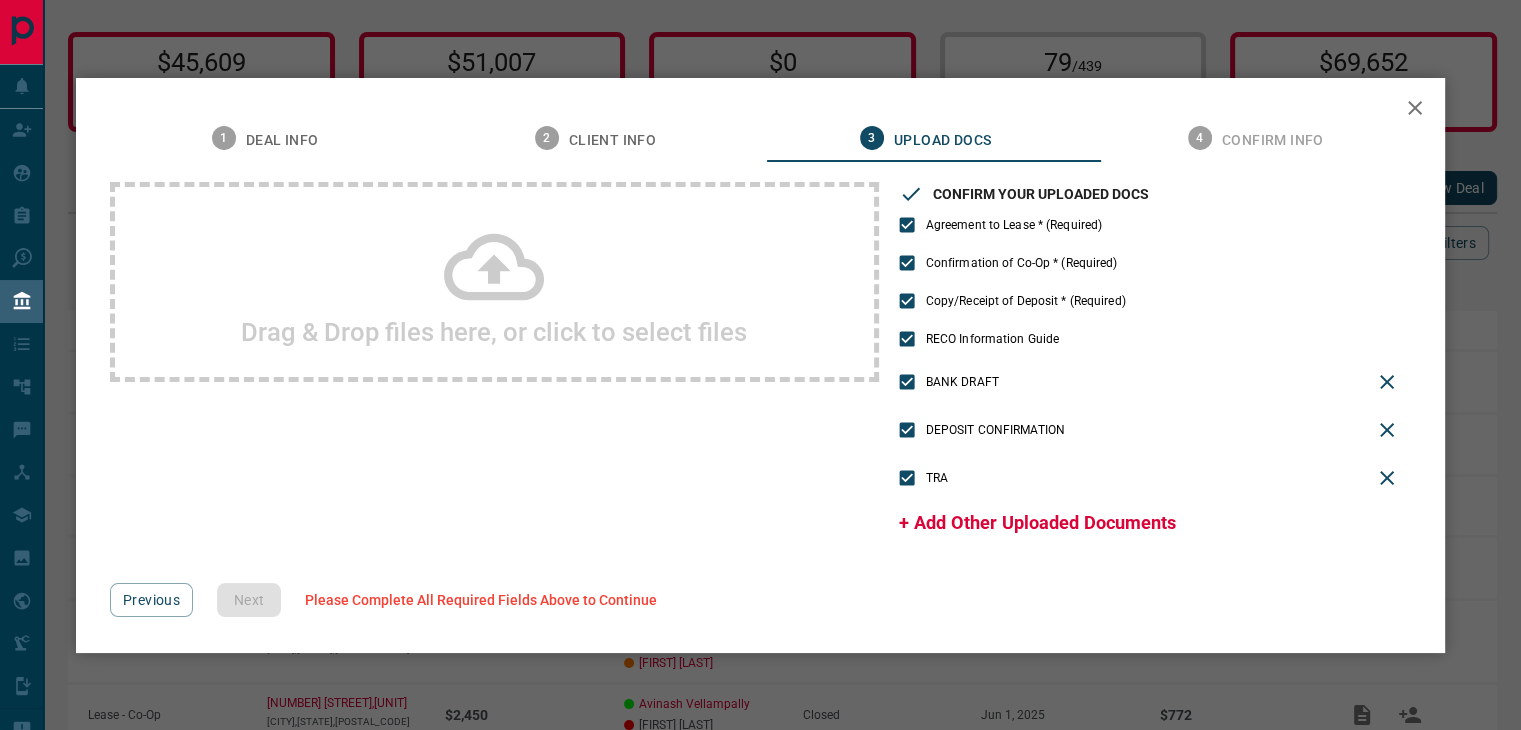 click 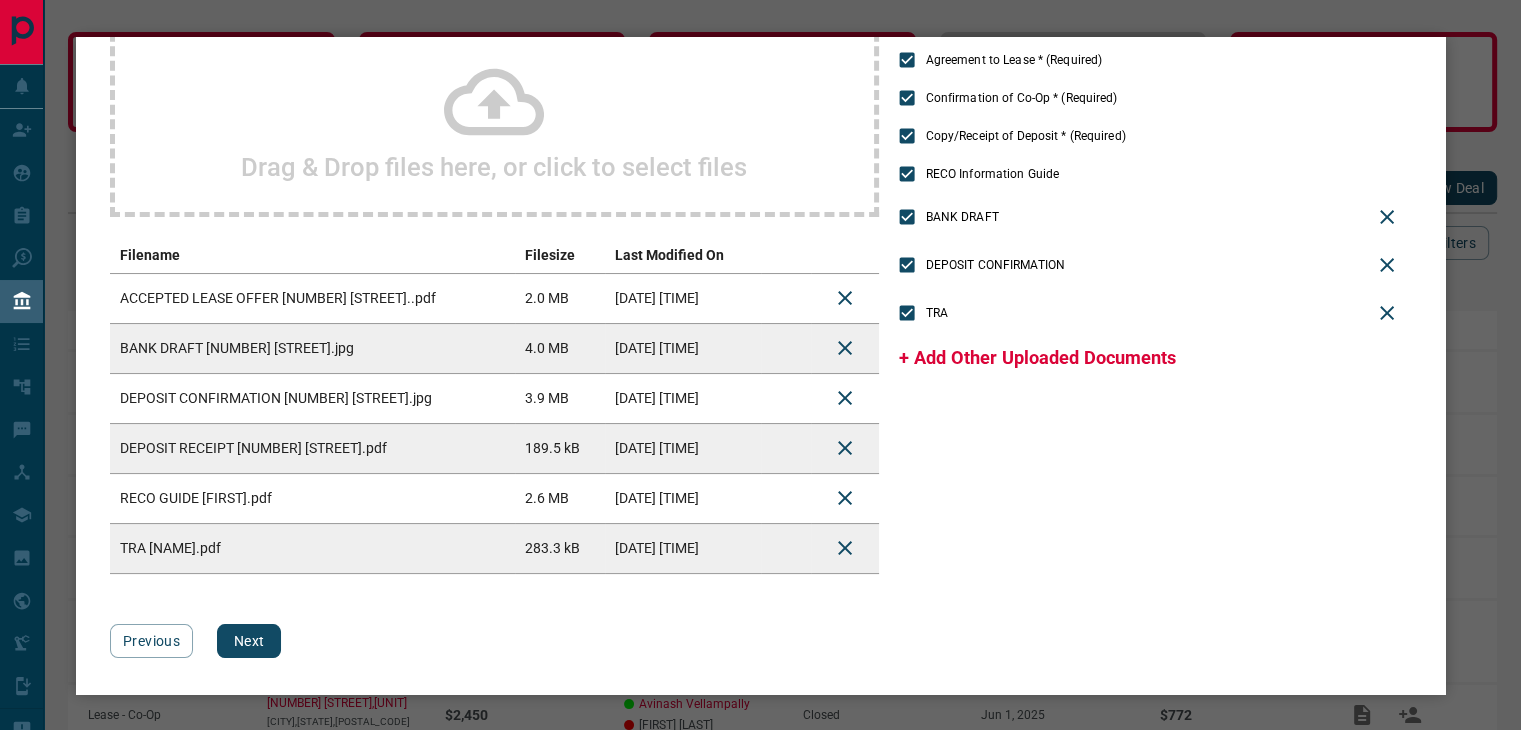 scroll, scrollTop: 124, scrollLeft: 0, axis: vertical 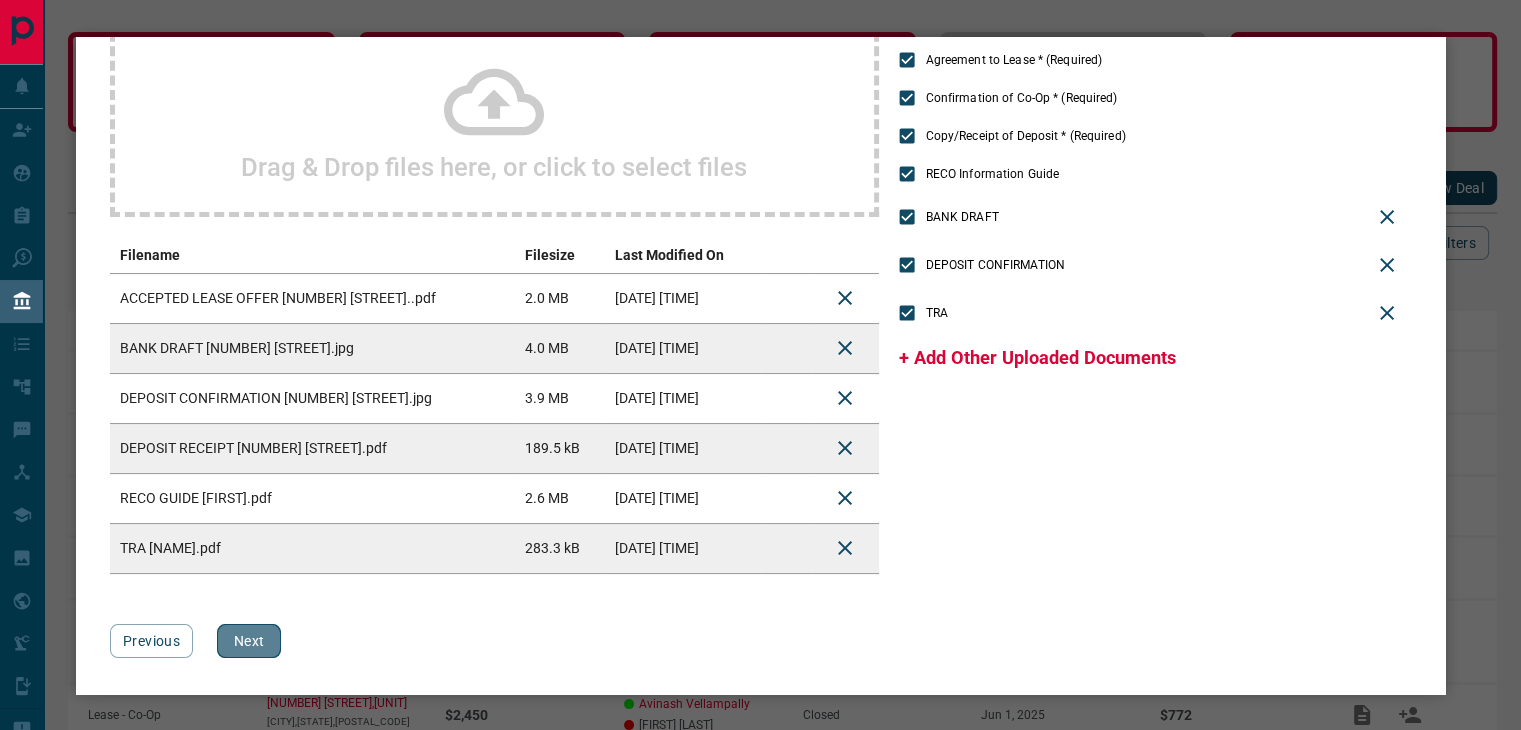 click on "Next" at bounding box center [249, 641] 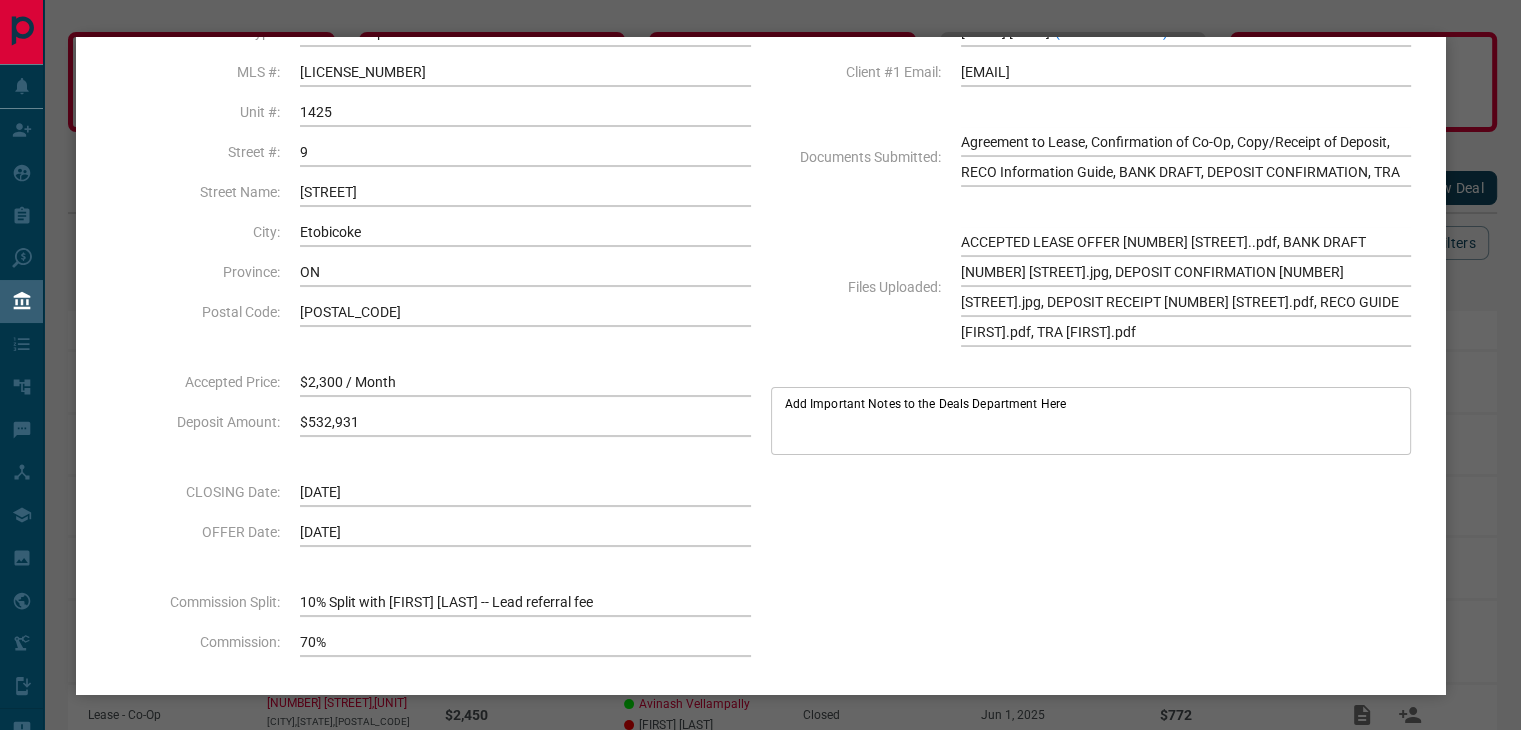 click on "Add Important Notes to the Deals Department Here" at bounding box center [1091, 420] 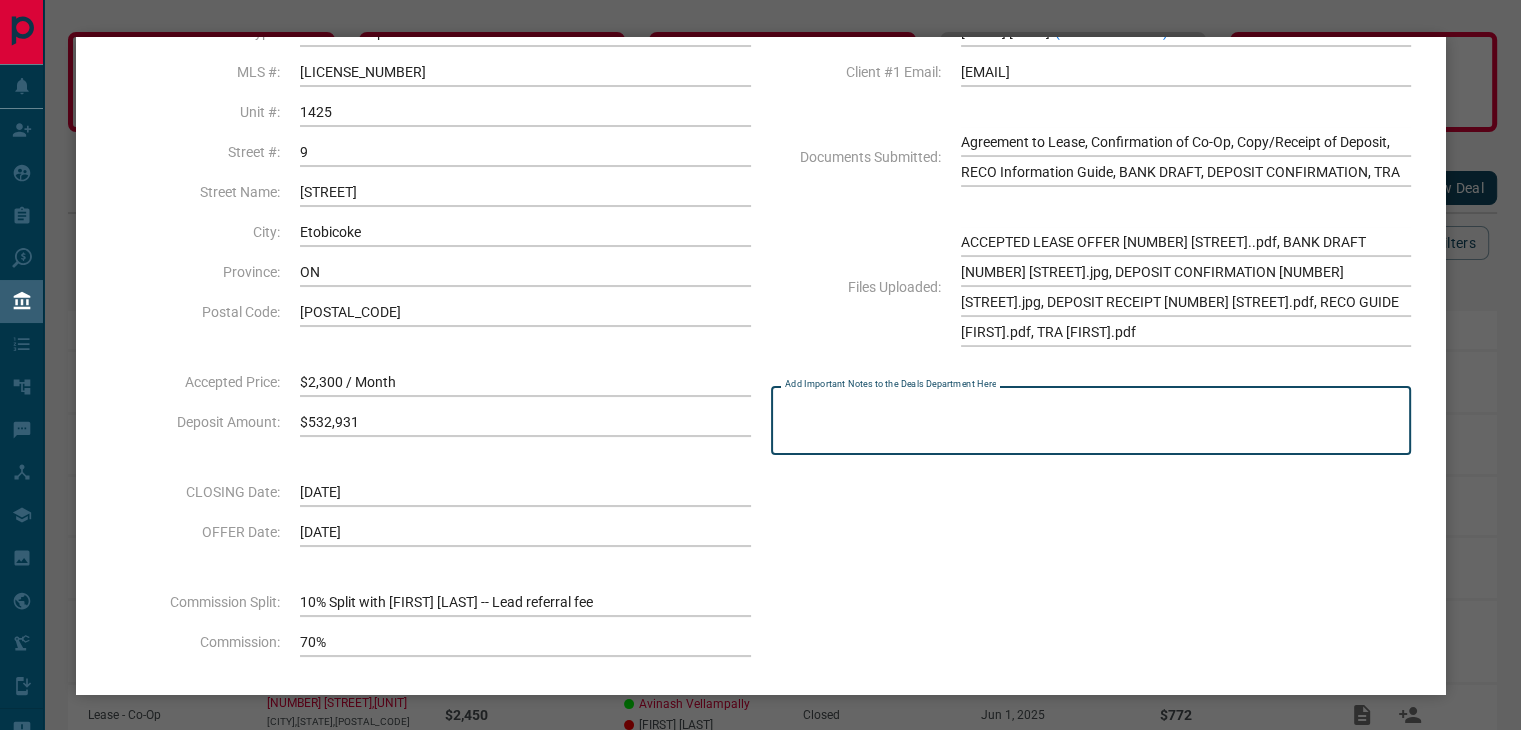 type on "*" 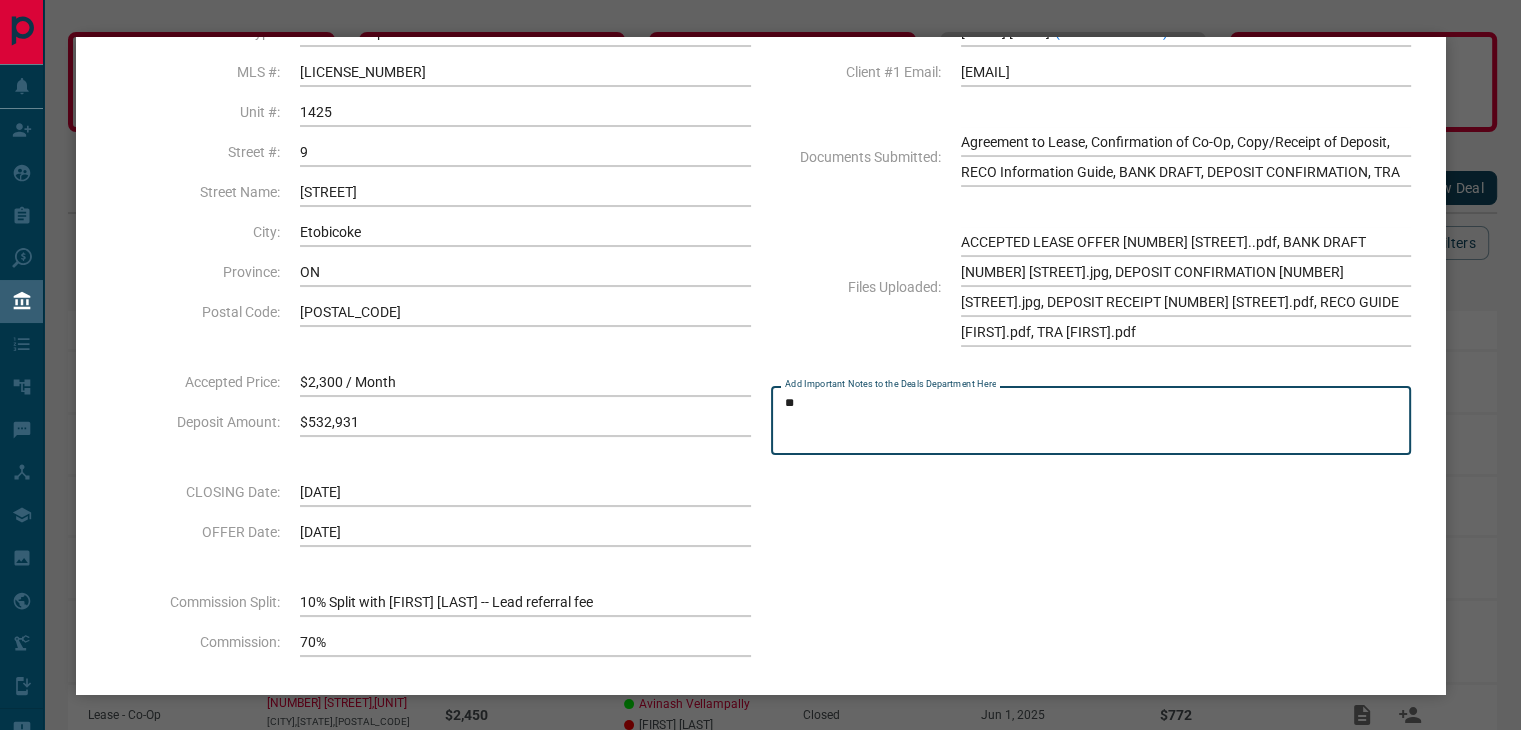type on "*" 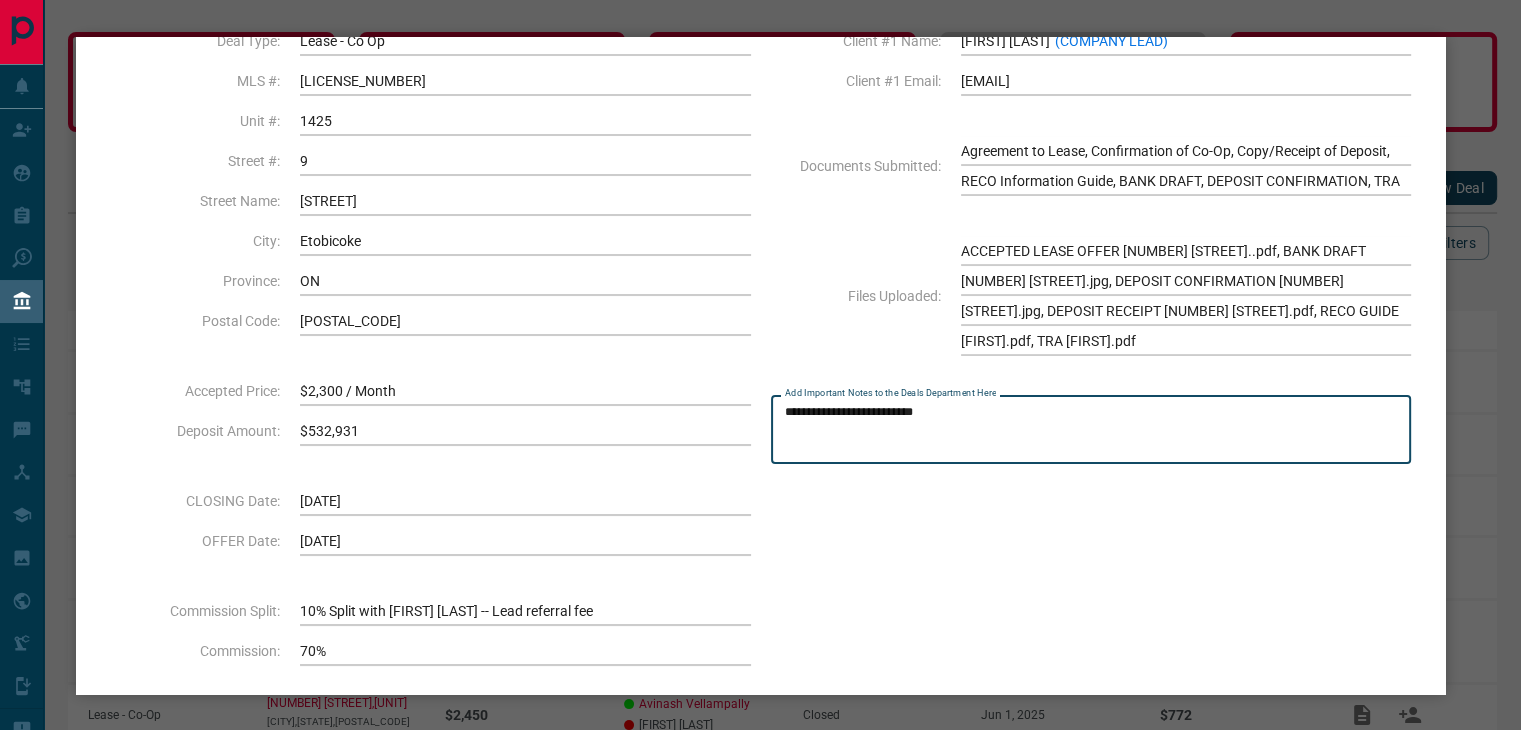 scroll, scrollTop: 247, scrollLeft: 0, axis: vertical 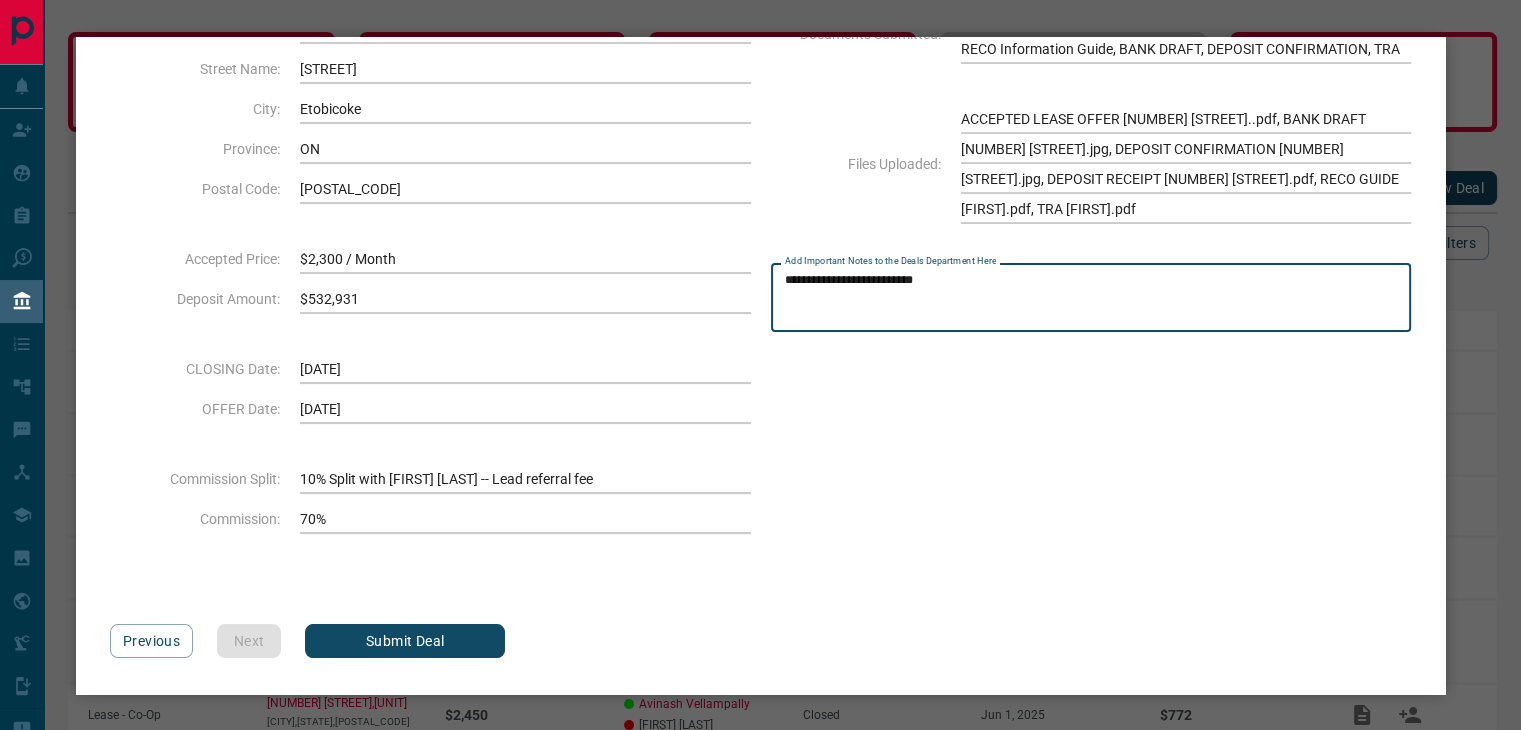 type on "**********" 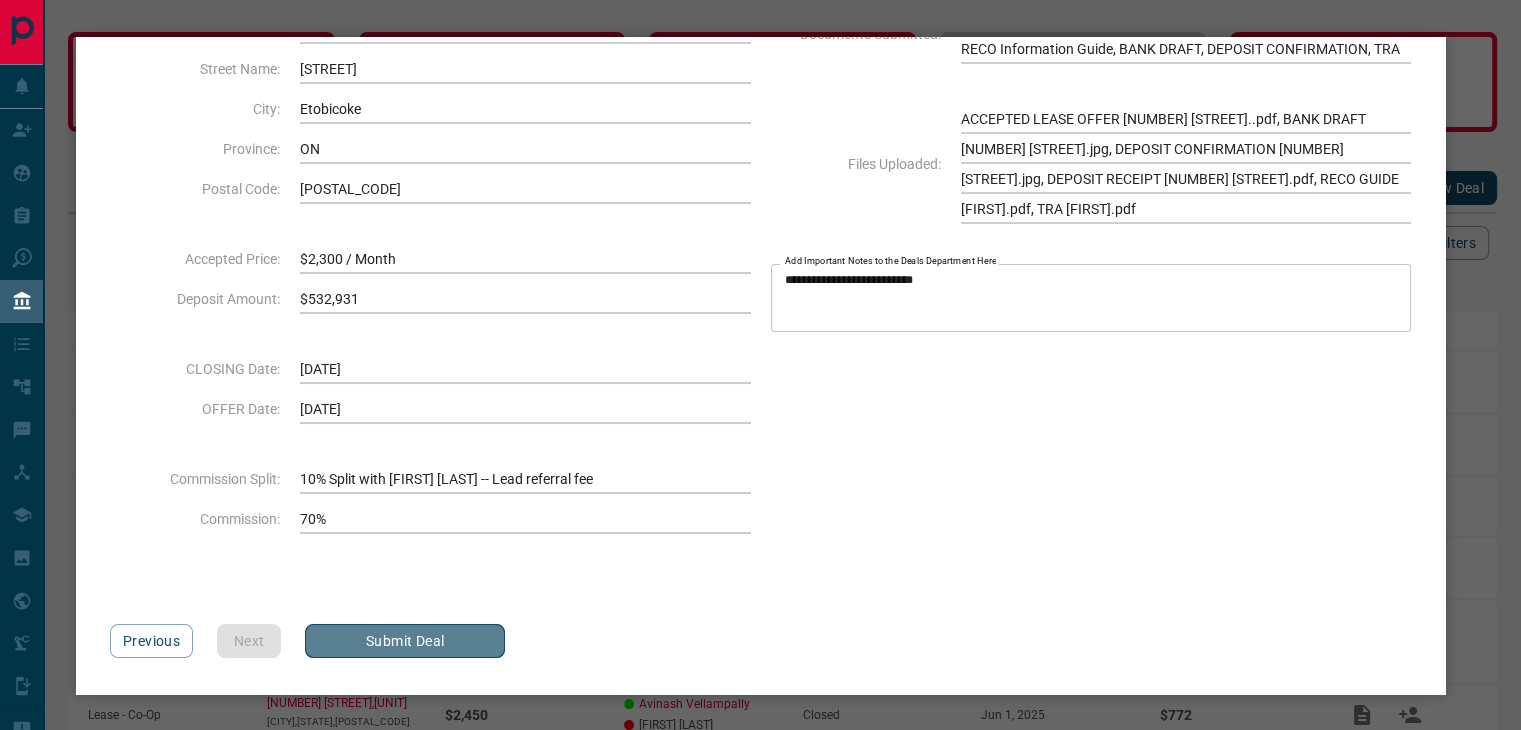 click on "Submit Deal" at bounding box center (405, 641) 